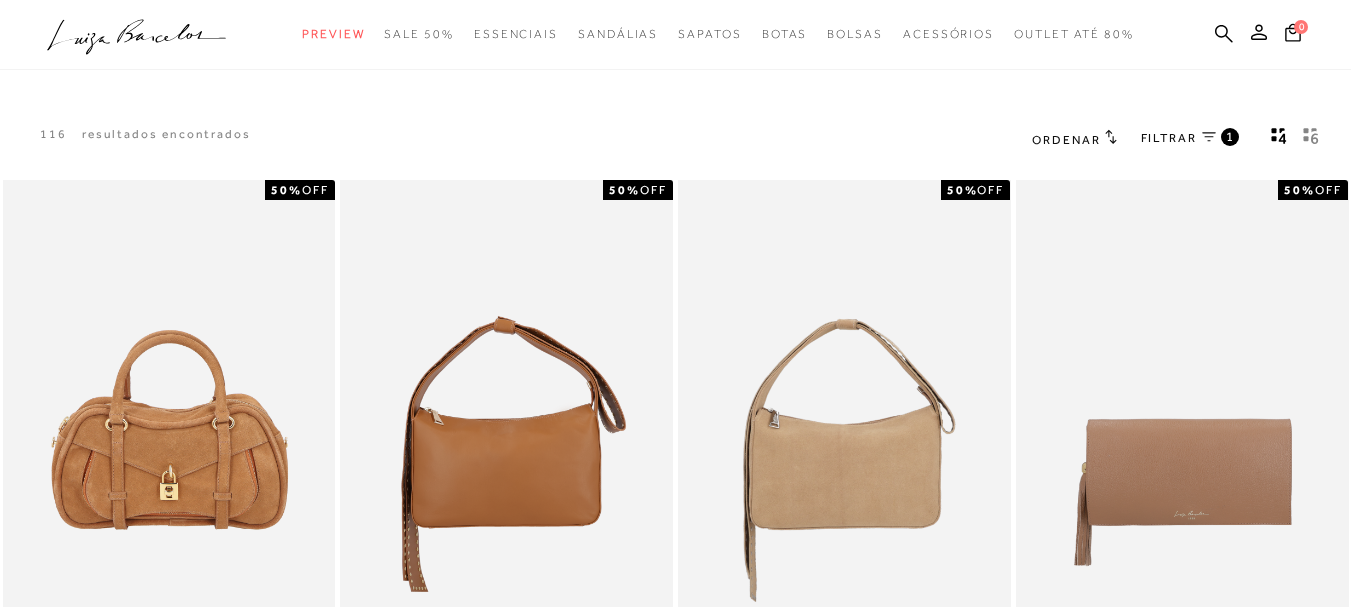 scroll, scrollTop: 600, scrollLeft: 0, axis: vertical 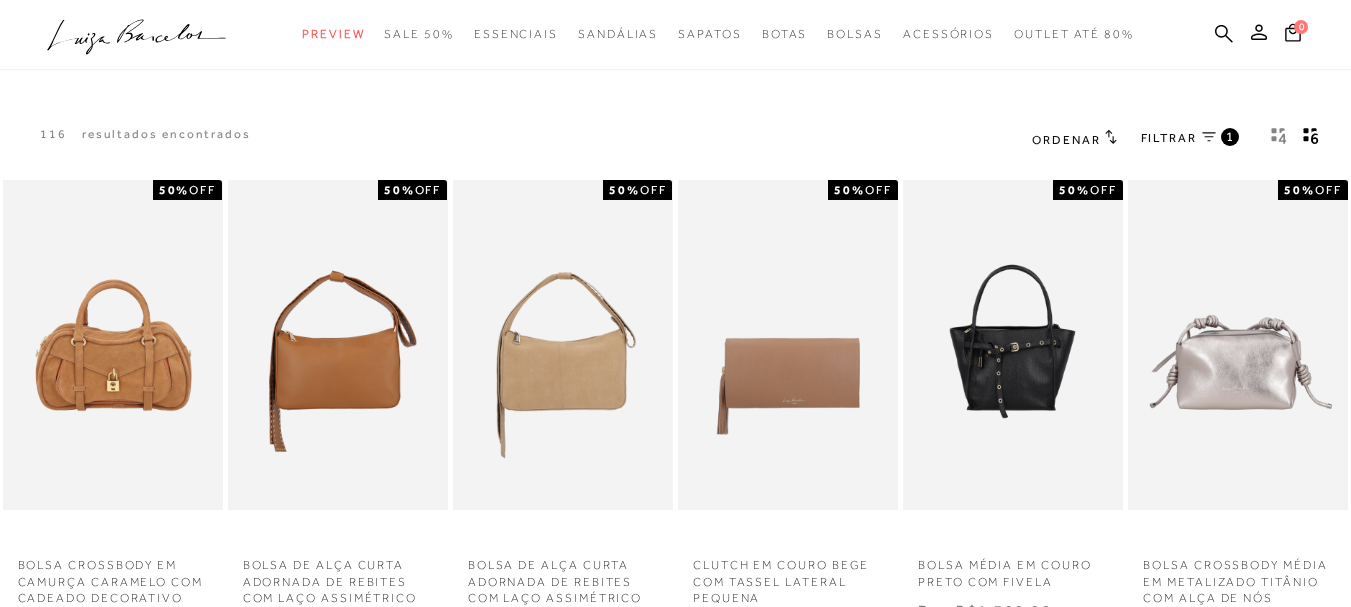 type 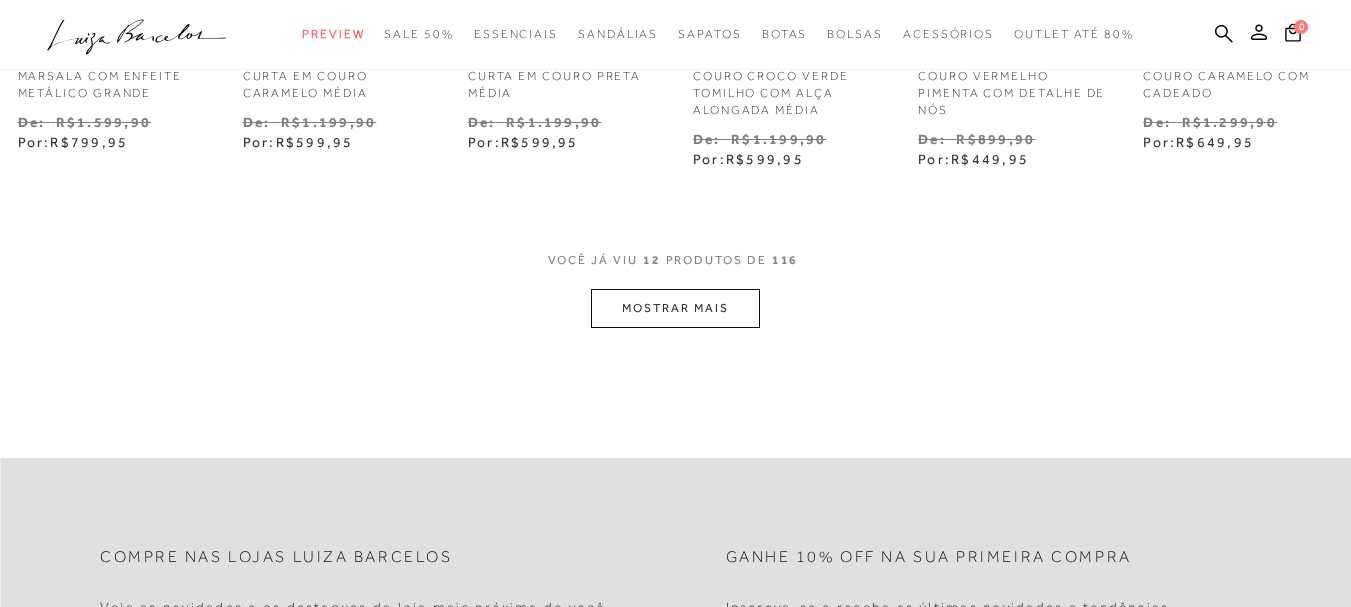 scroll, scrollTop: 1062, scrollLeft: 0, axis: vertical 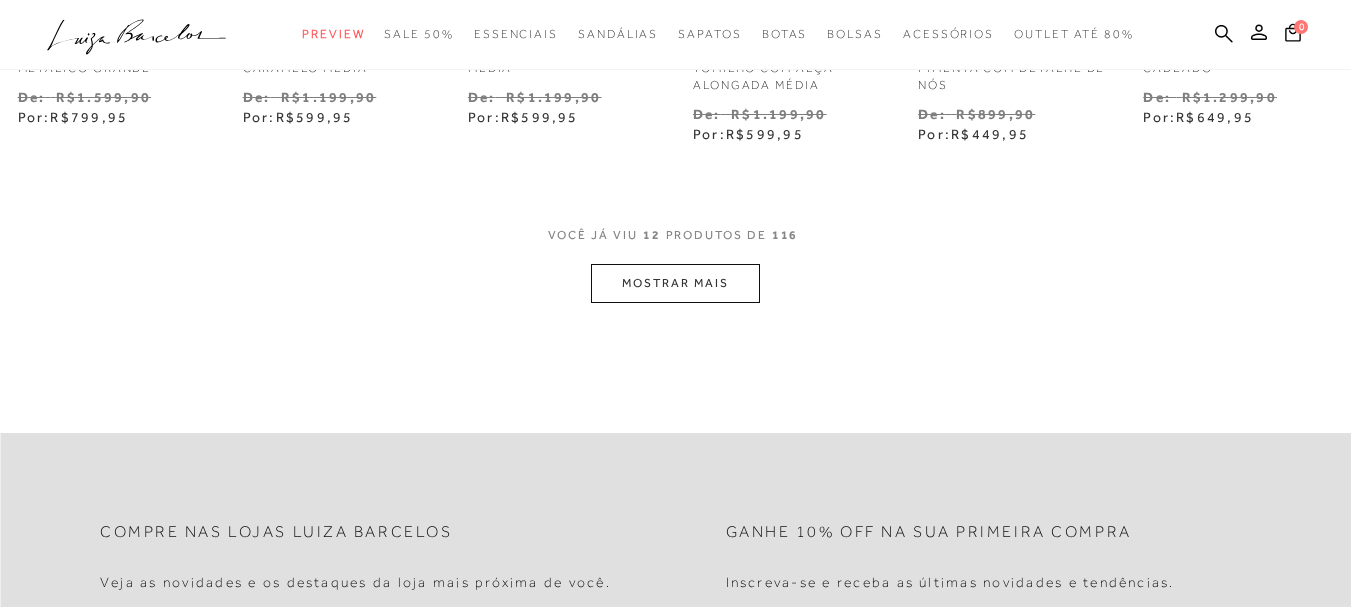 click on "MOSTRAR MAIS" at bounding box center (675, 283) 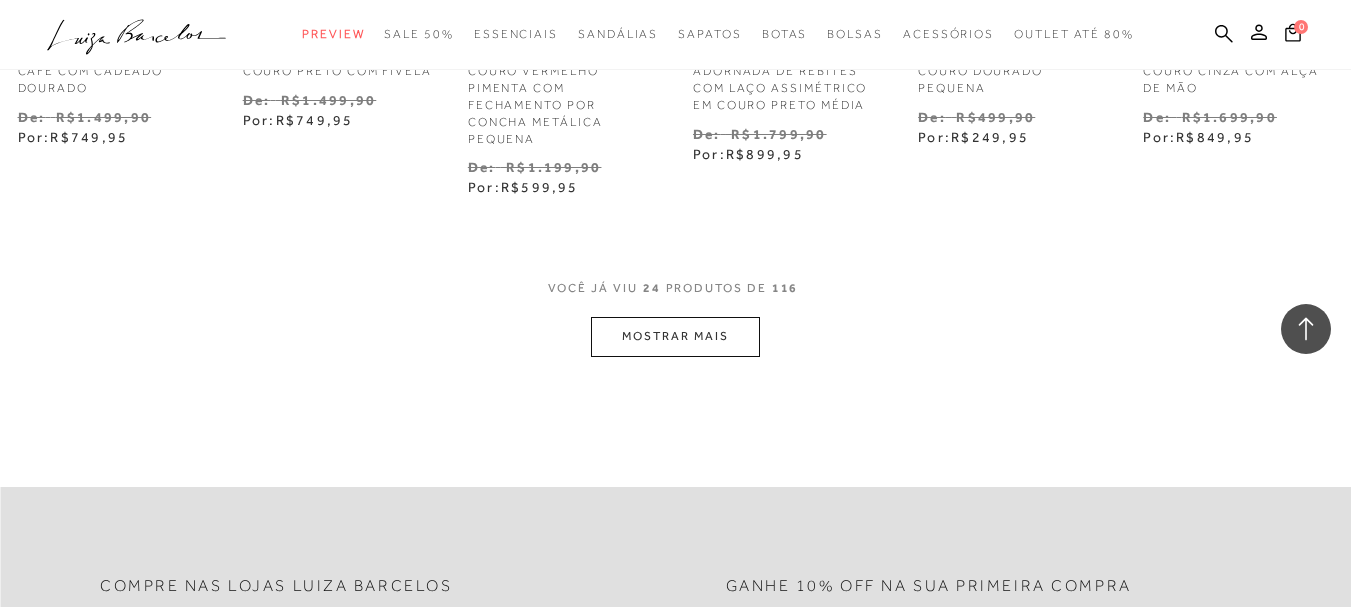 scroll, scrollTop: 2093, scrollLeft: 0, axis: vertical 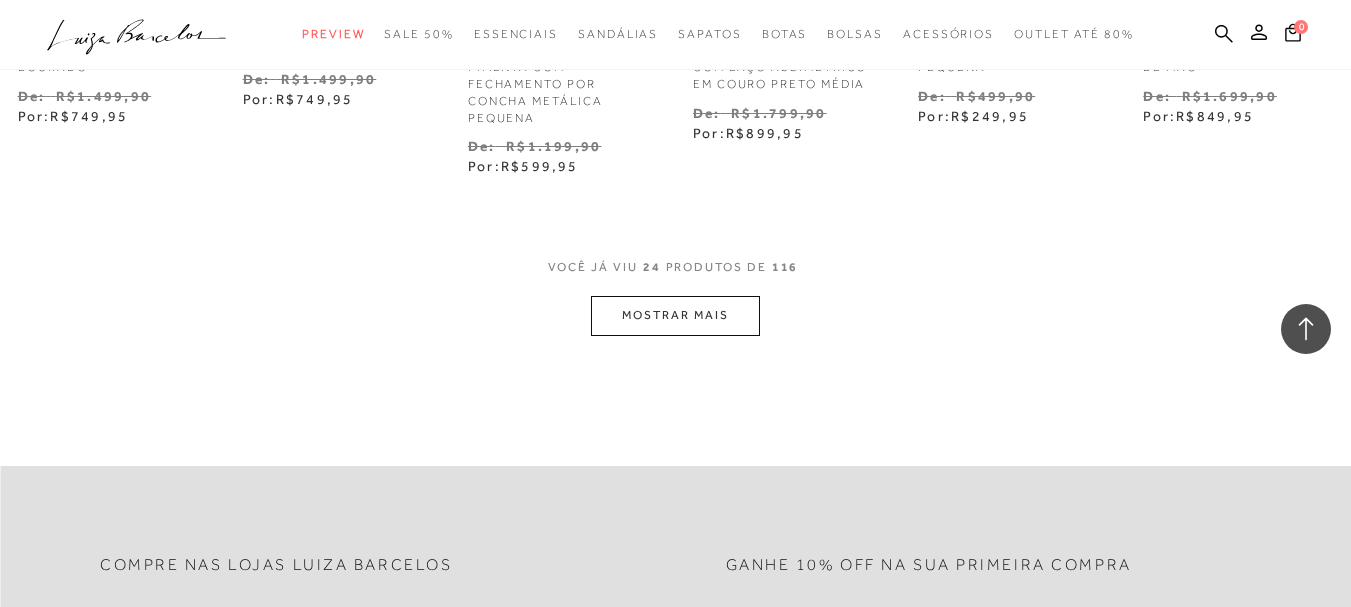 click on "MOSTRAR MAIS" at bounding box center (675, 315) 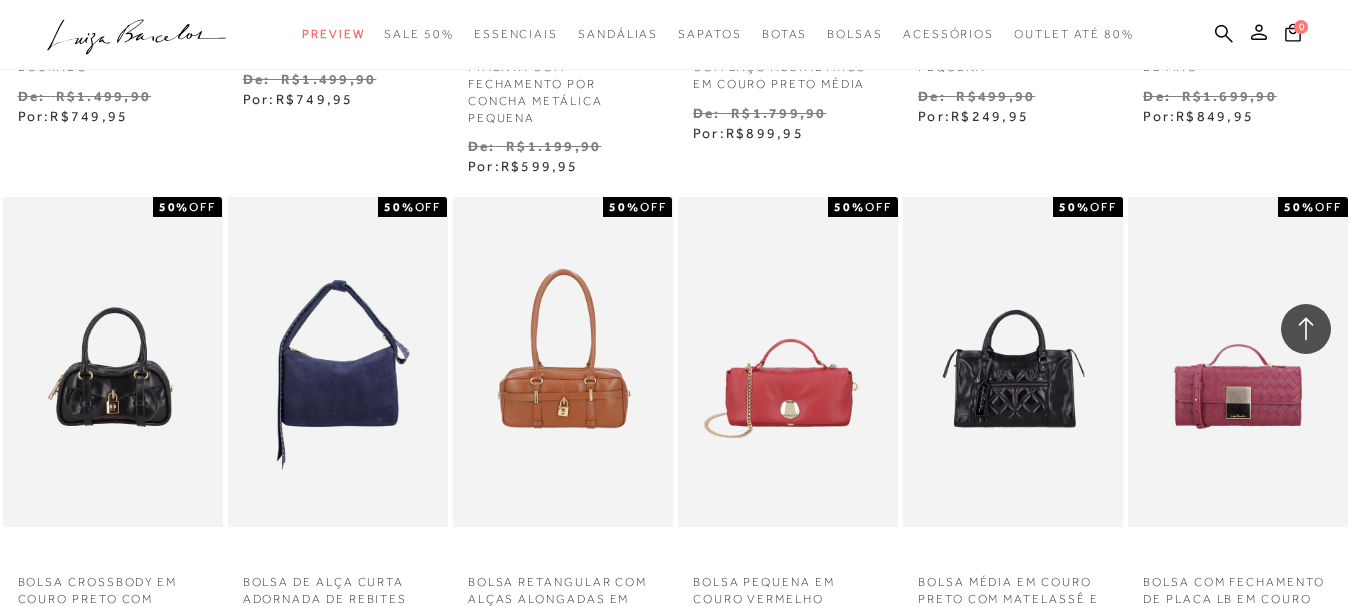type 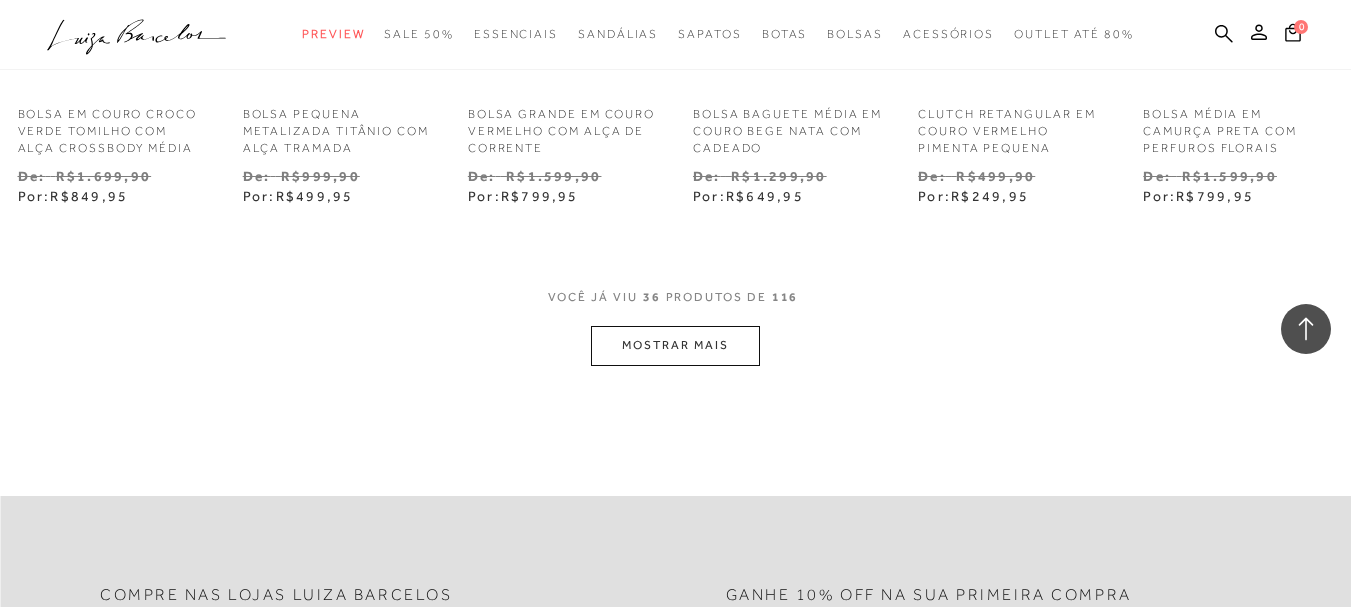 scroll, scrollTop: 3155, scrollLeft: 0, axis: vertical 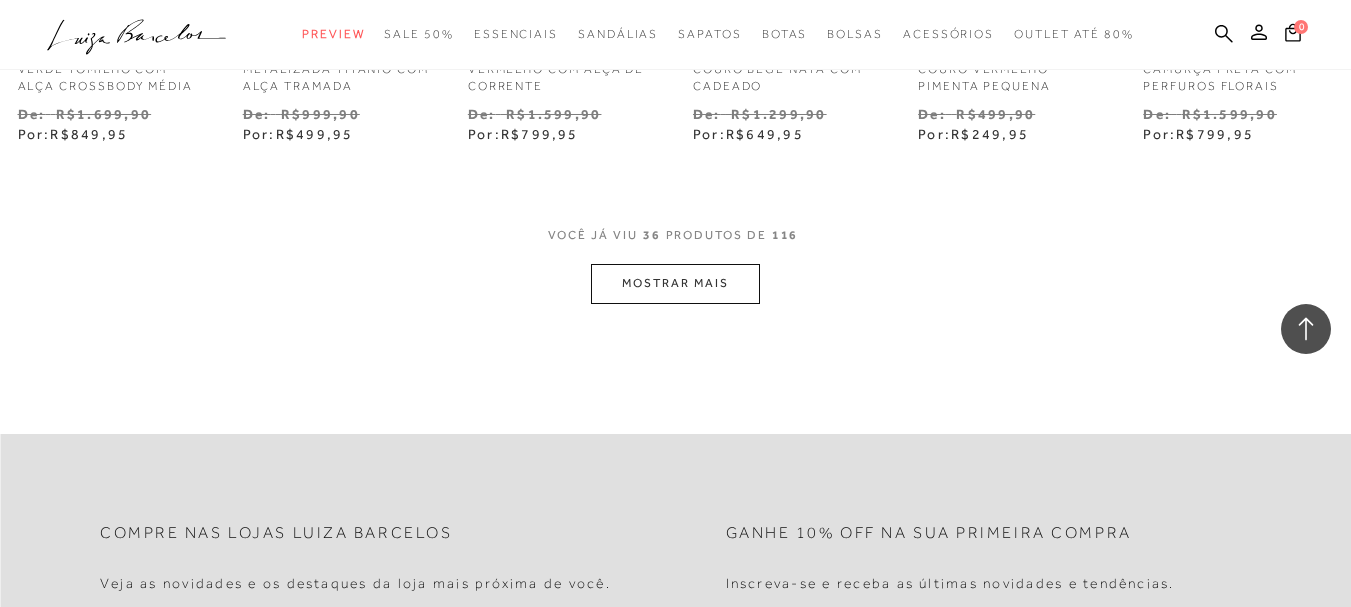click on "MOSTRAR MAIS" at bounding box center (675, 283) 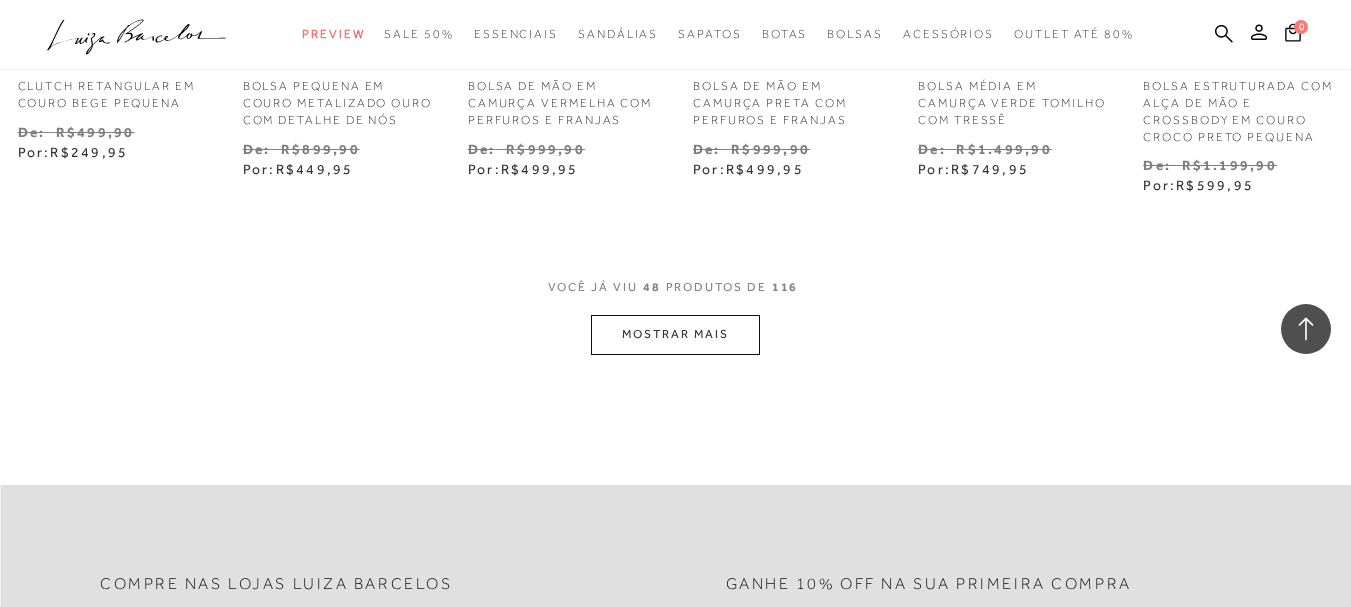 scroll, scrollTop: 4217, scrollLeft: 0, axis: vertical 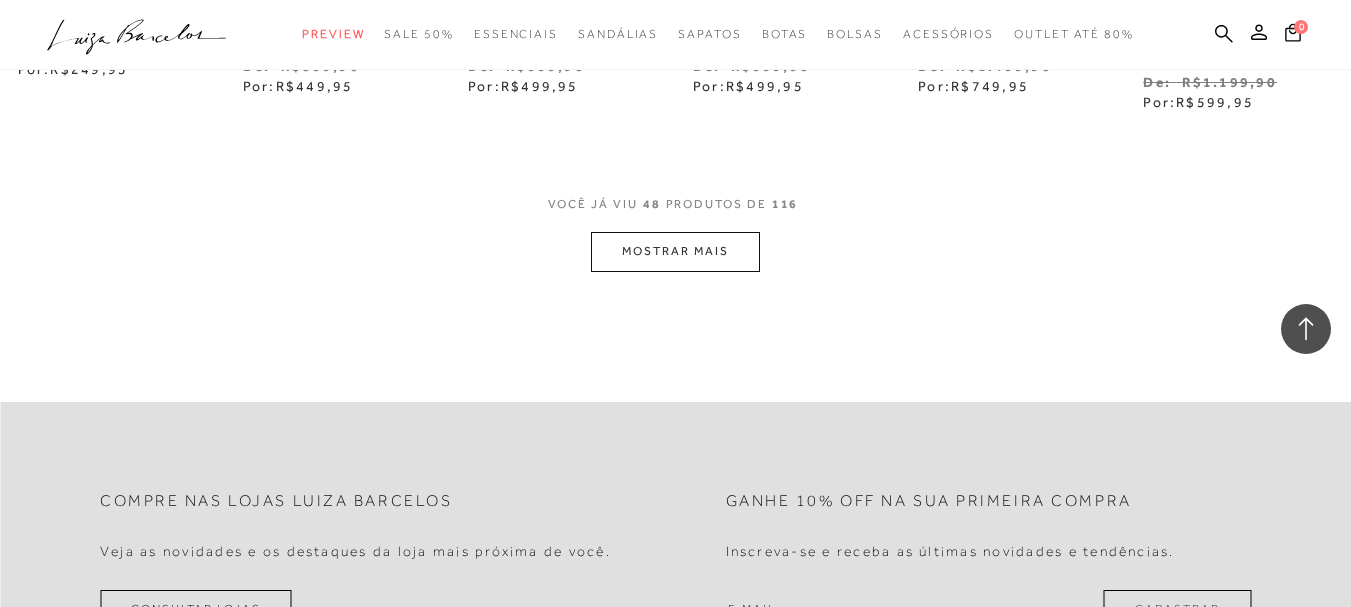 click on "MOSTRAR MAIS" at bounding box center [675, 251] 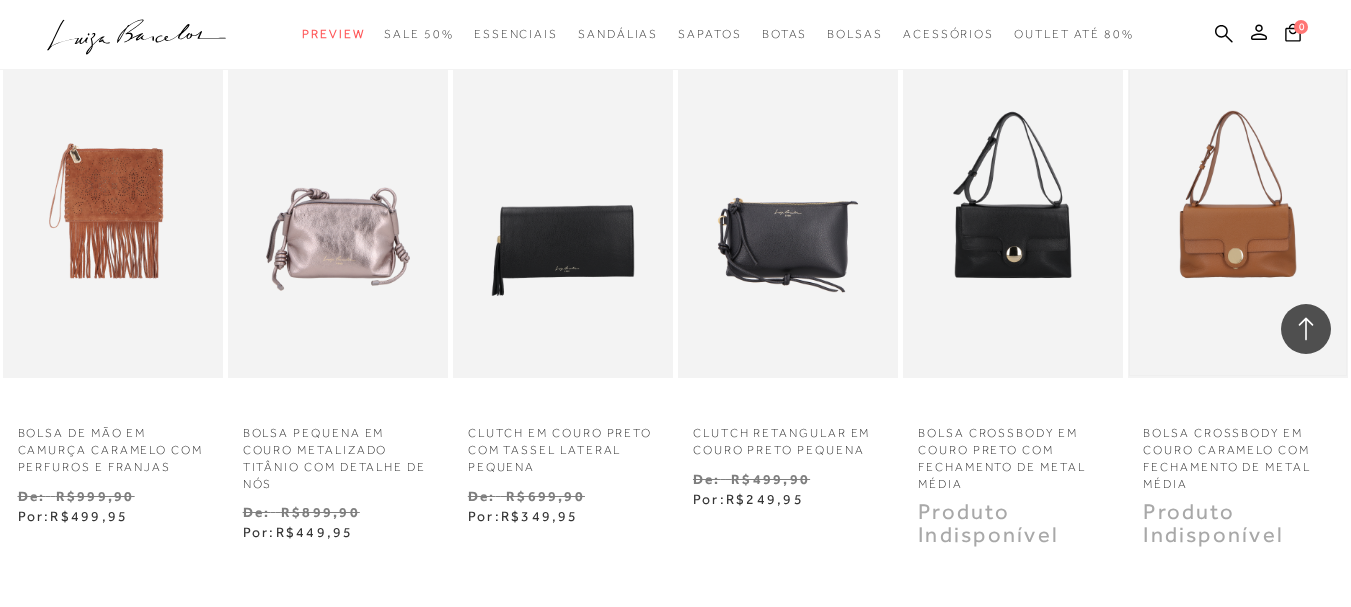 scroll, scrollTop: 5348, scrollLeft: 0, axis: vertical 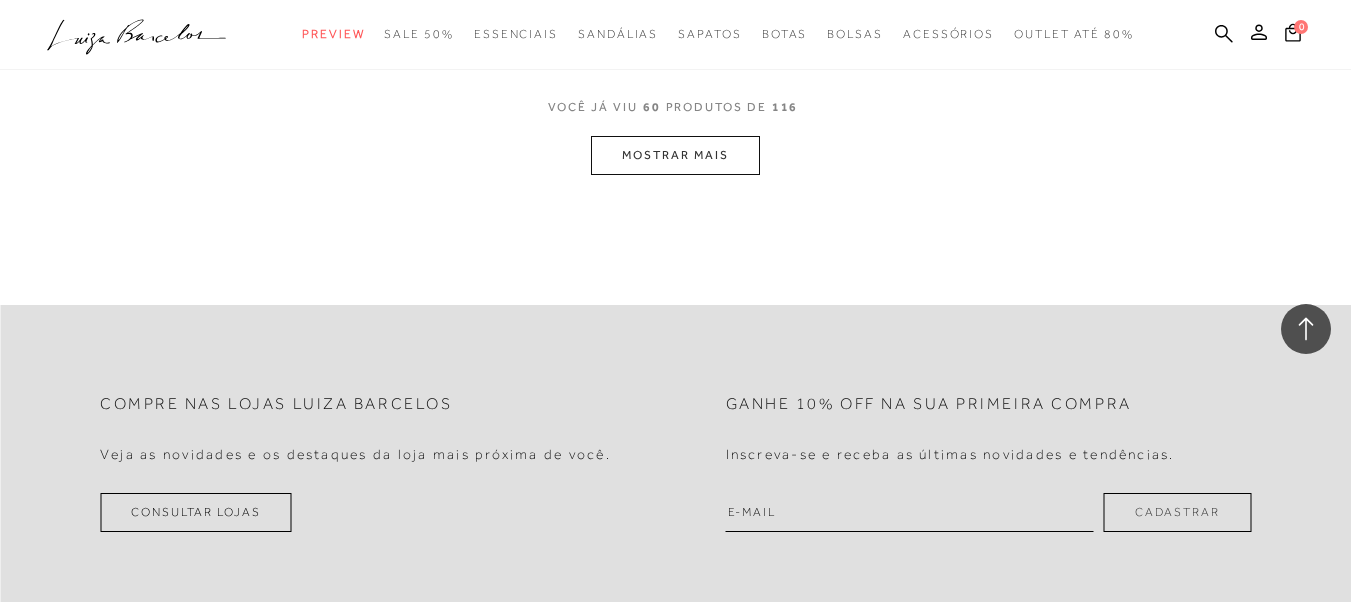 click on "MOSTRAR MAIS" at bounding box center [675, 155] 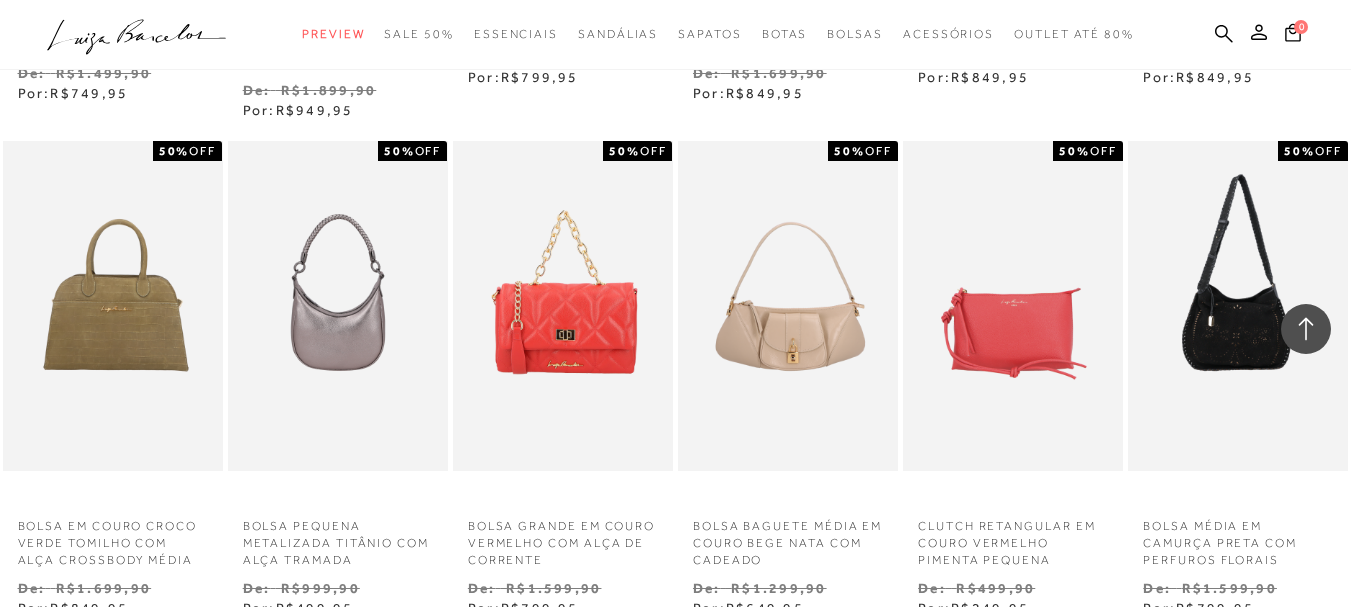 scroll, scrollTop: 0, scrollLeft: 0, axis: both 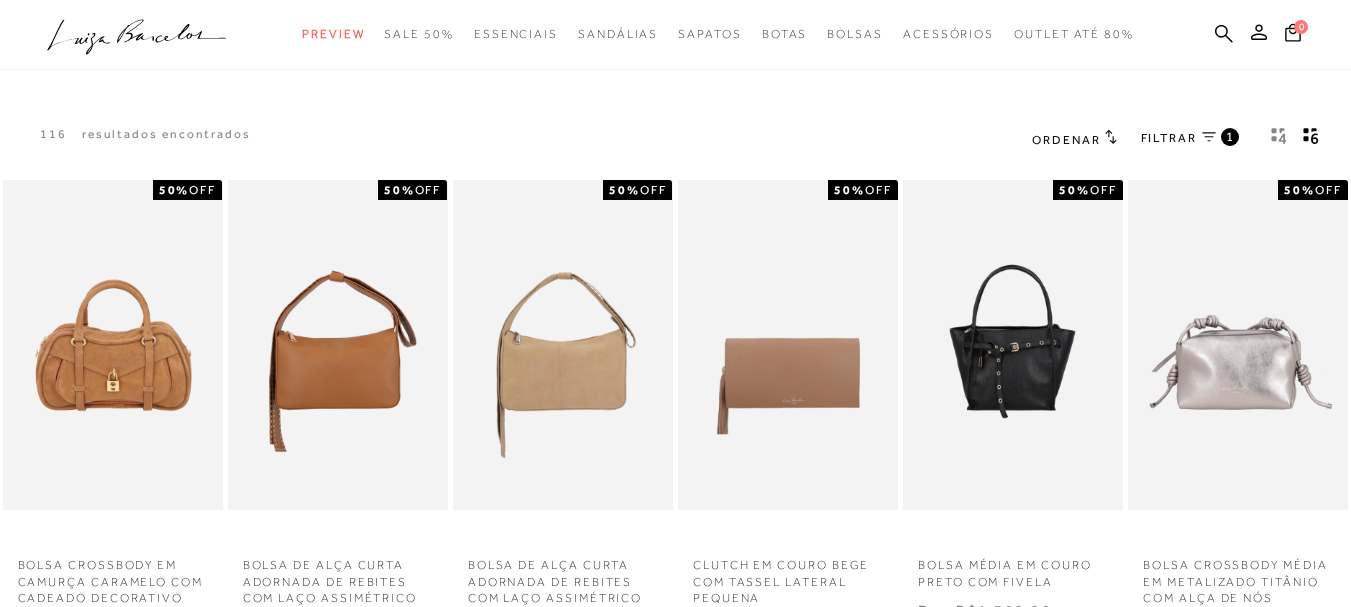 click on "FILTRAR
1" at bounding box center (1190, 139) 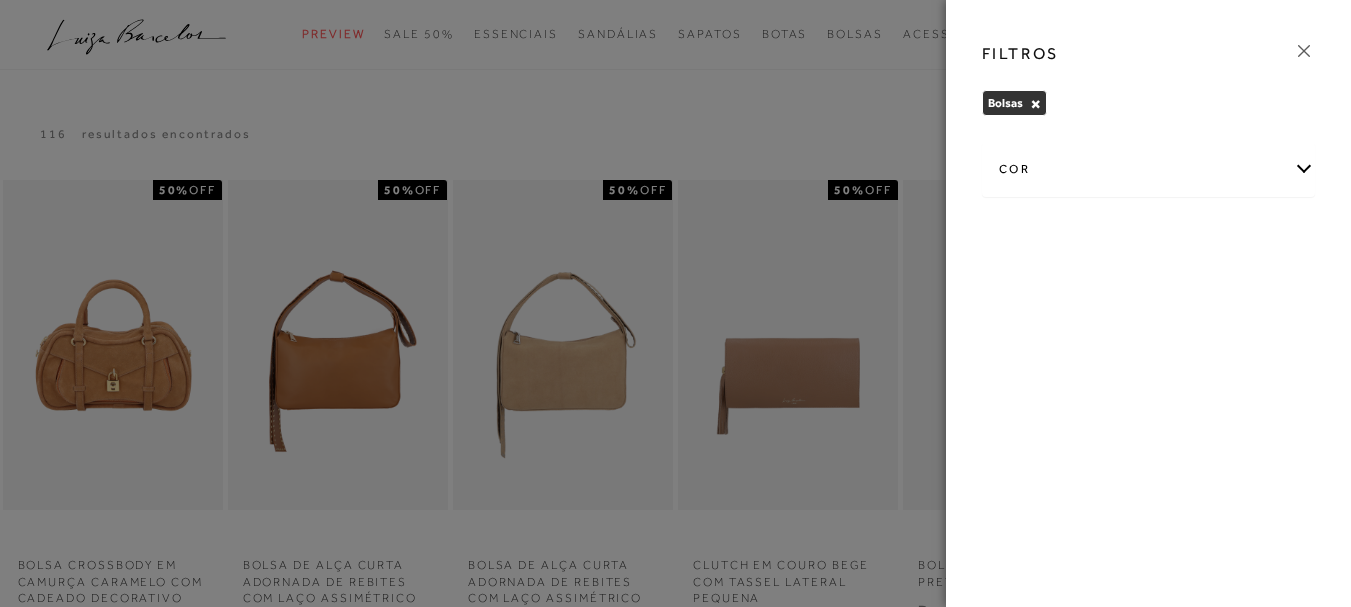 click on "×" at bounding box center (1035, 104) 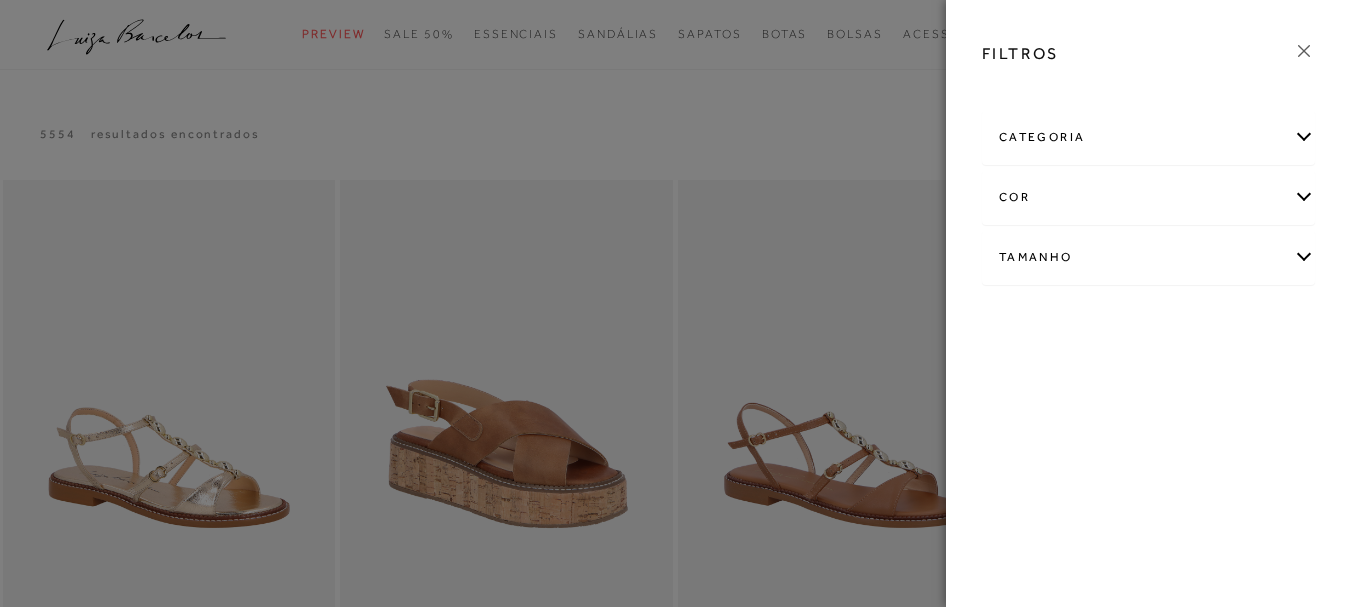 click on "categoria" at bounding box center [1148, 137] 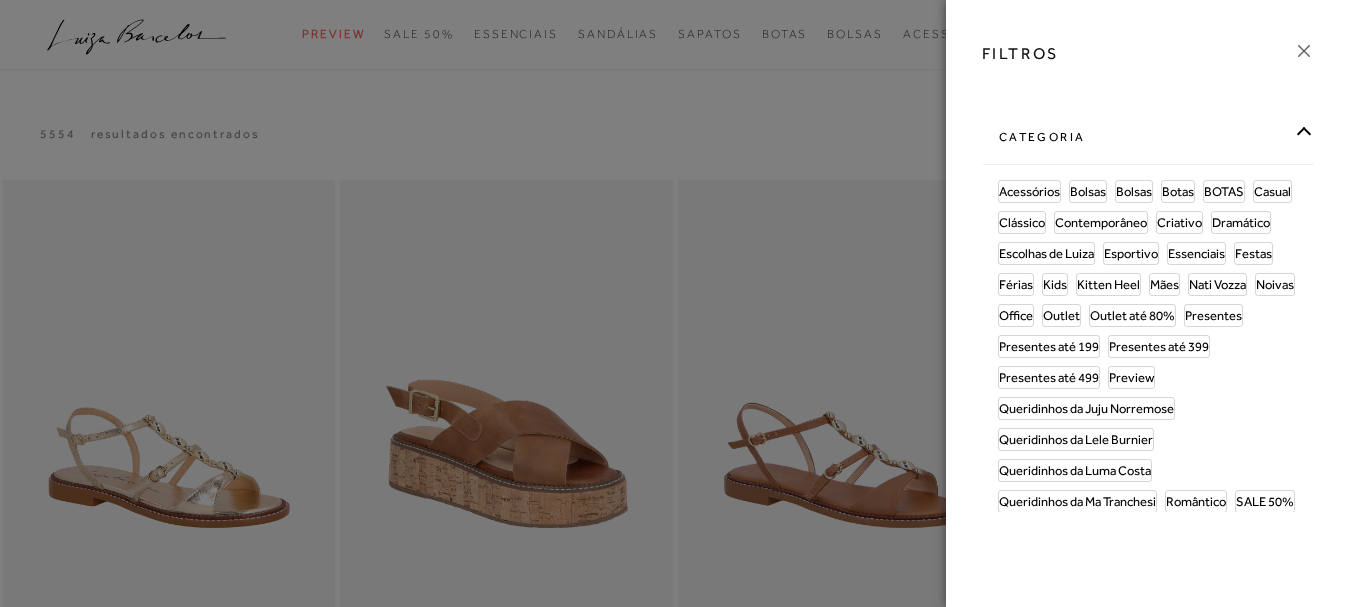 scroll, scrollTop: 0, scrollLeft: 0, axis: both 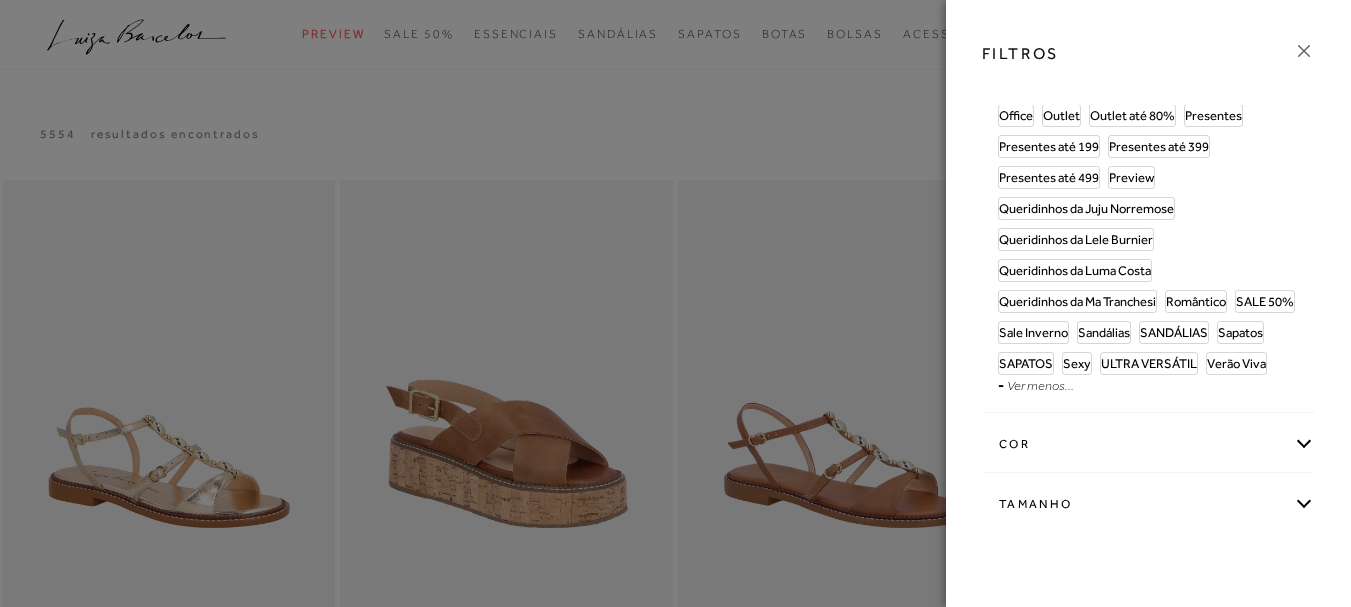 click 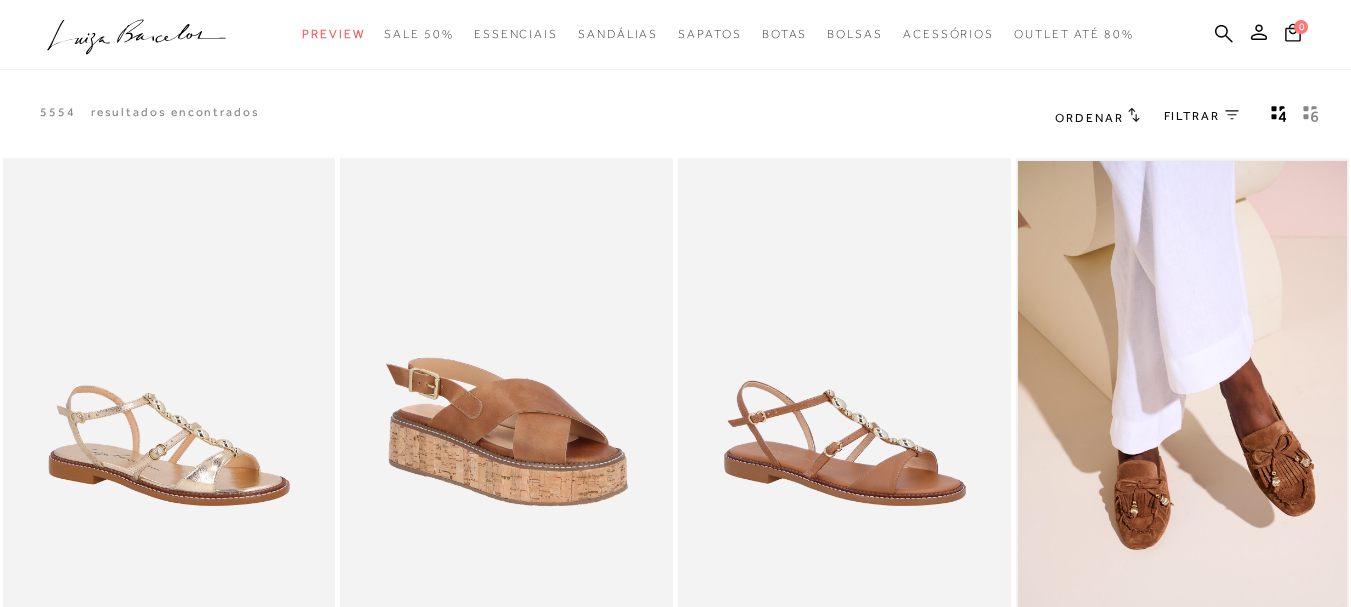 scroll, scrollTop: 0, scrollLeft: 0, axis: both 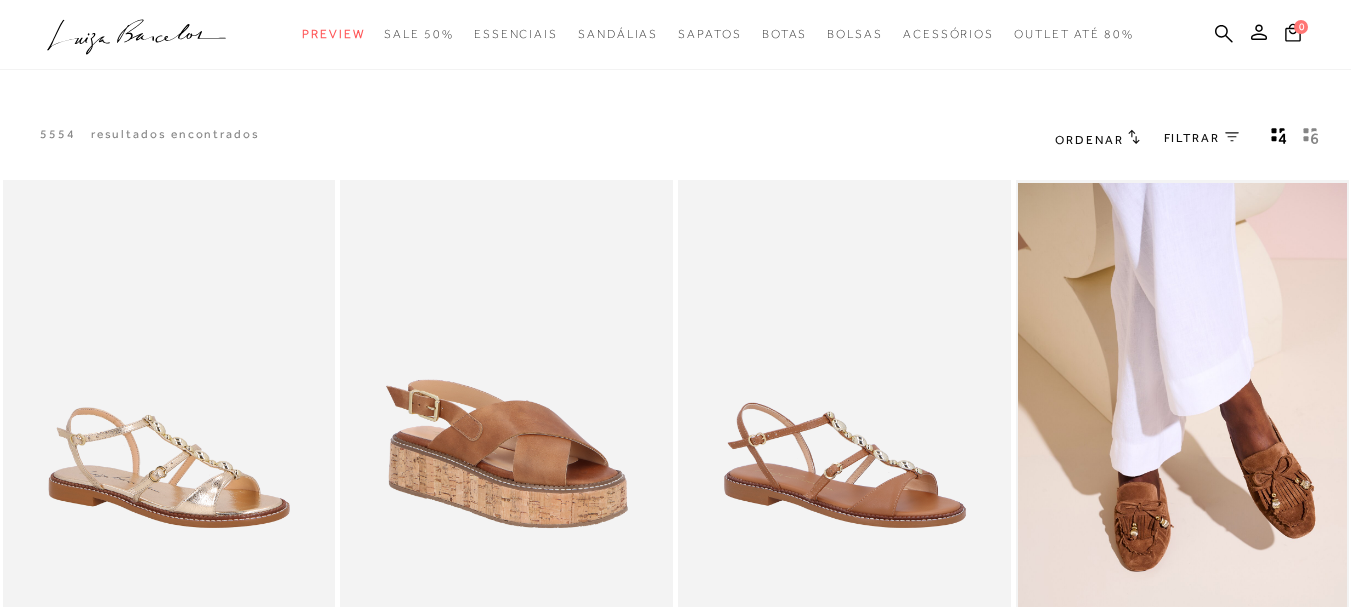 click on ".a{fill-rule:evenodd;}" 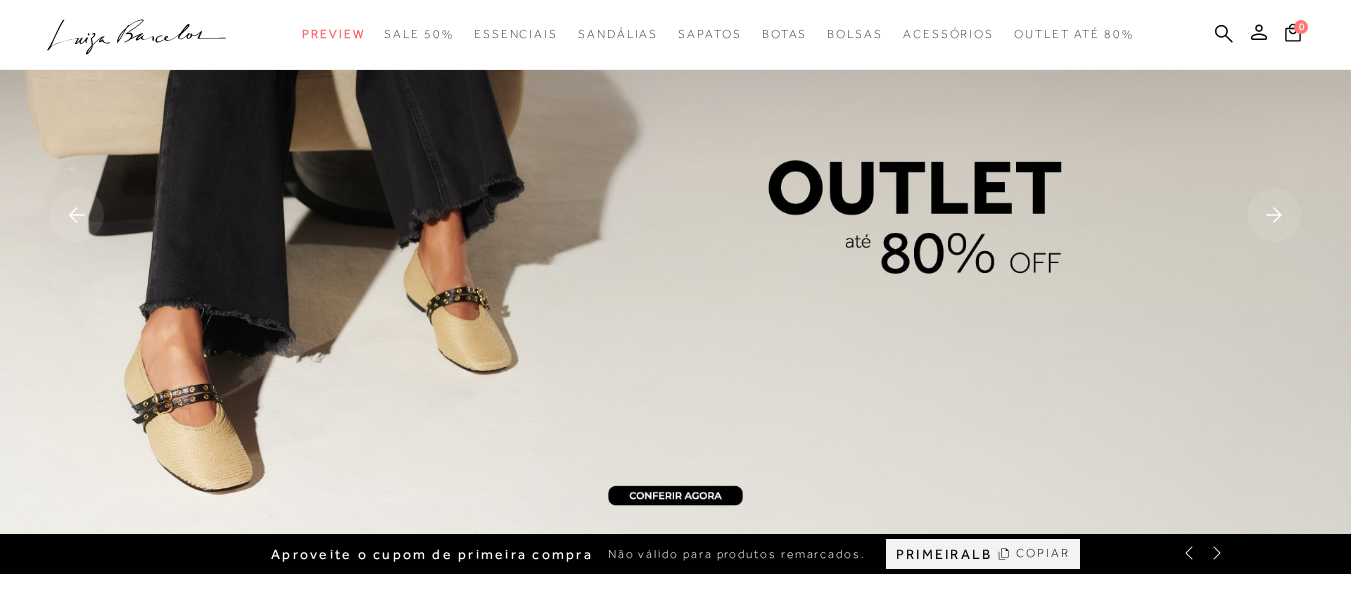 scroll, scrollTop: 0, scrollLeft: 0, axis: both 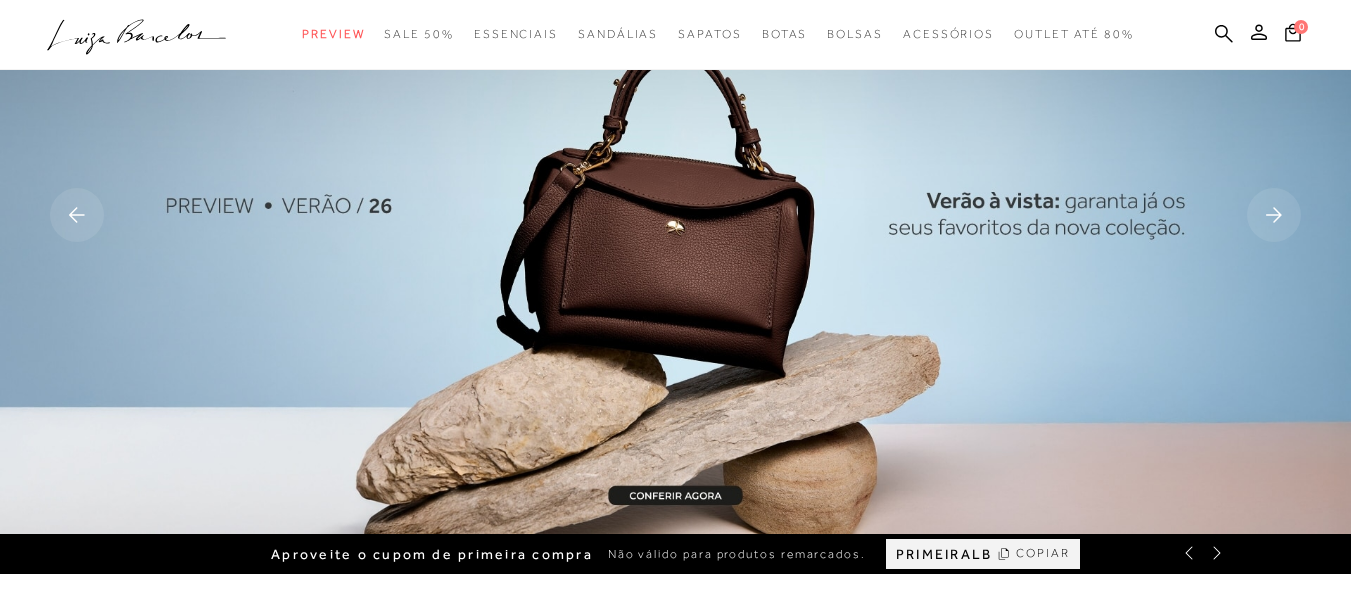click 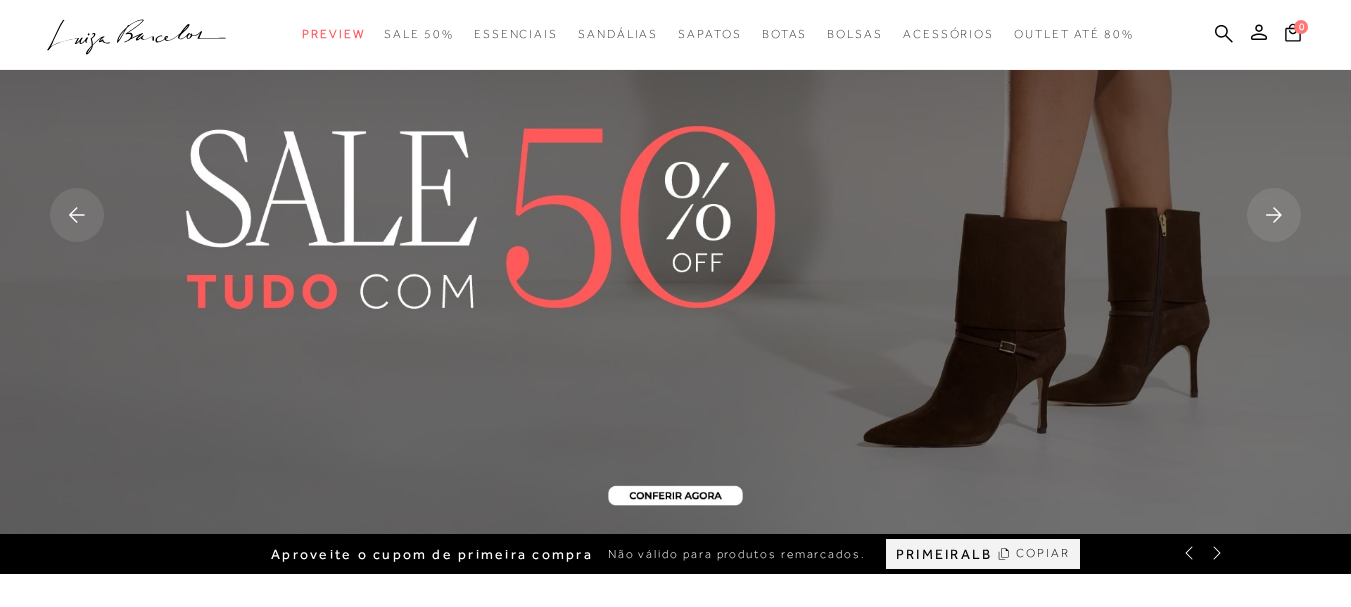 click at bounding box center [675, 217] 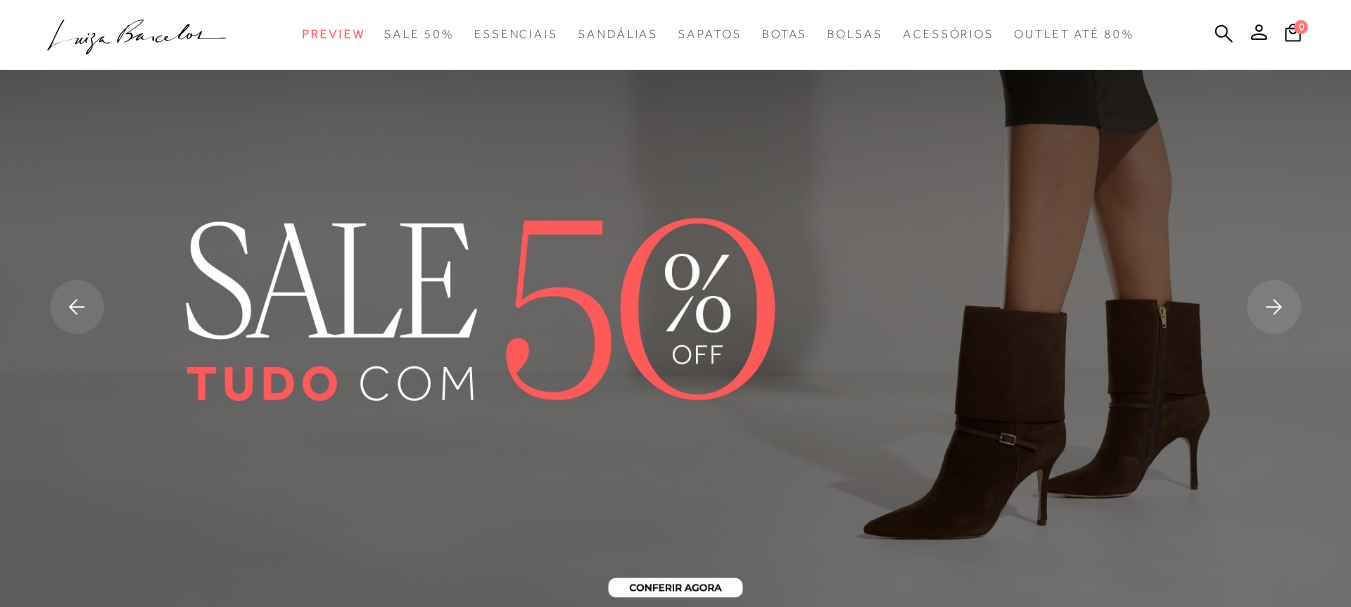 scroll, scrollTop: 0, scrollLeft: 0, axis: both 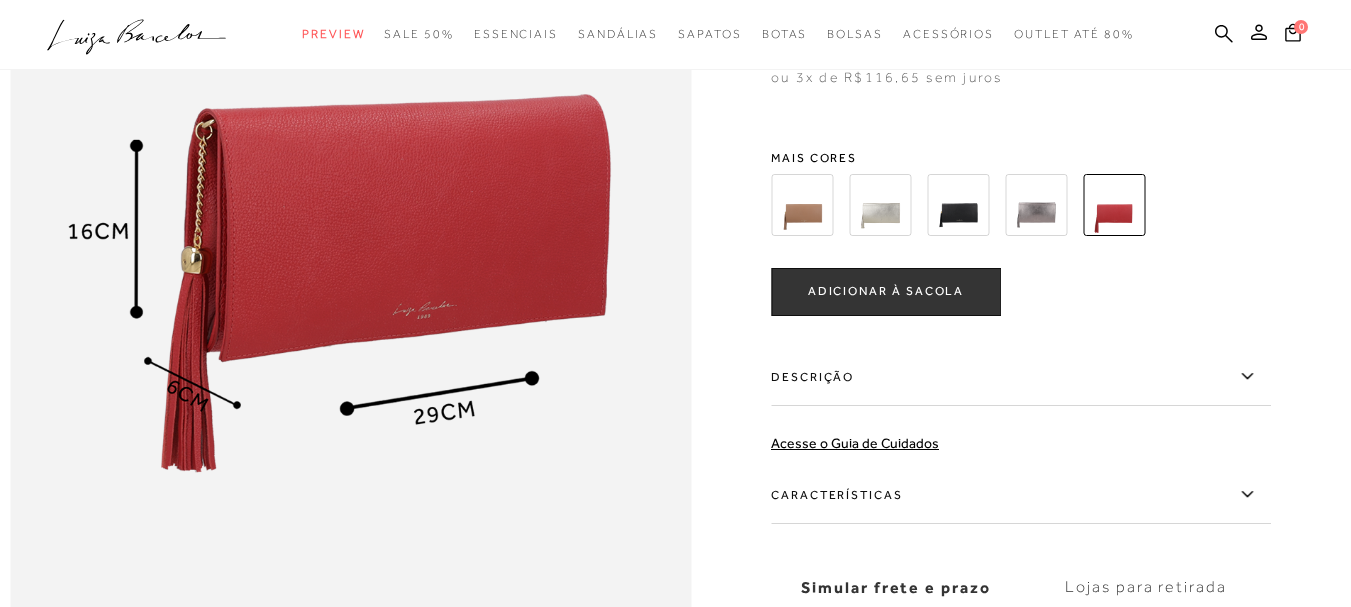 click at bounding box center (958, 205) 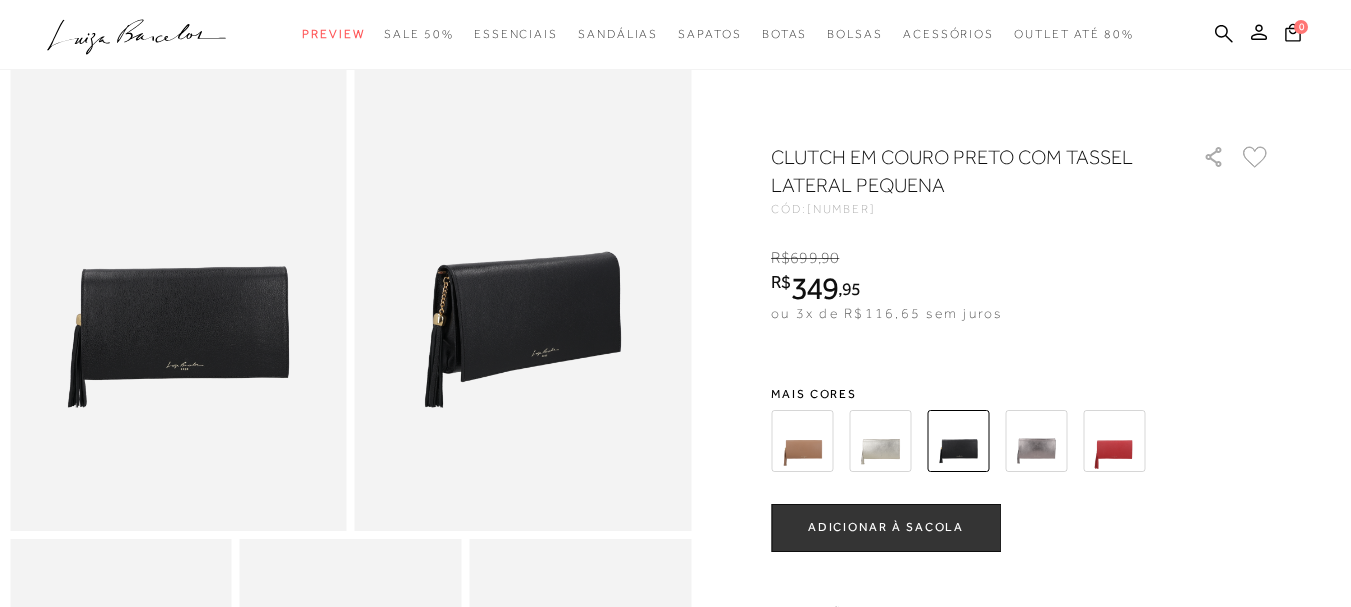 scroll, scrollTop: 0, scrollLeft: 0, axis: both 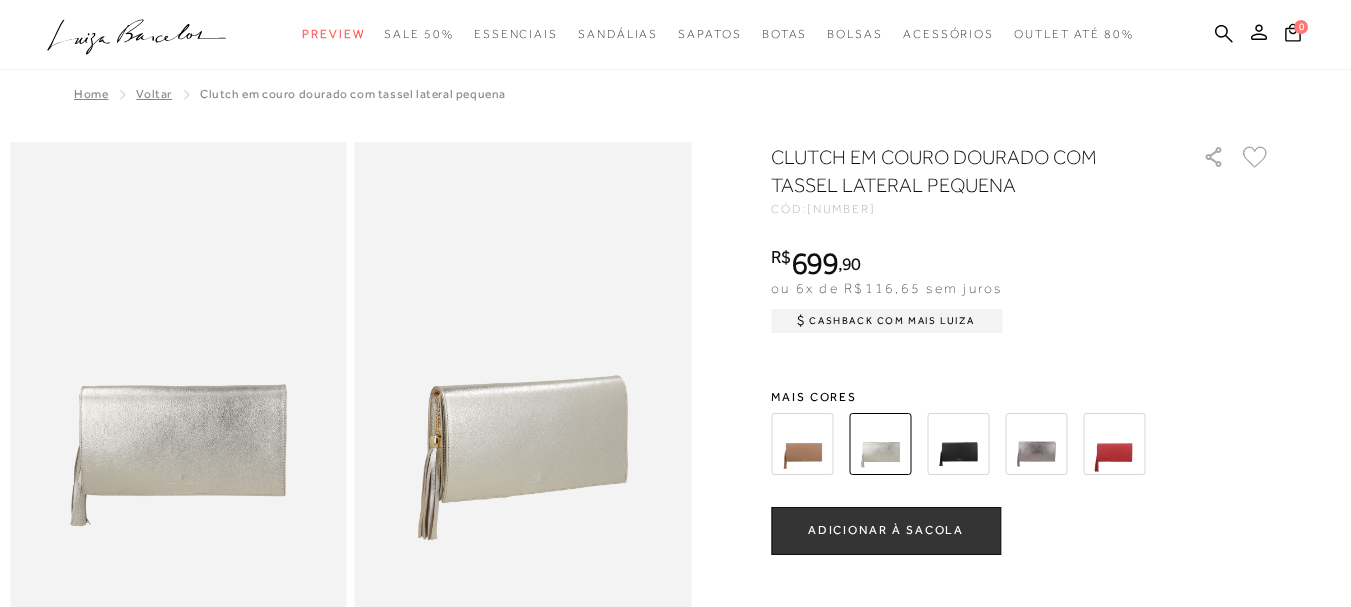 click at bounding box center (1036, 444) 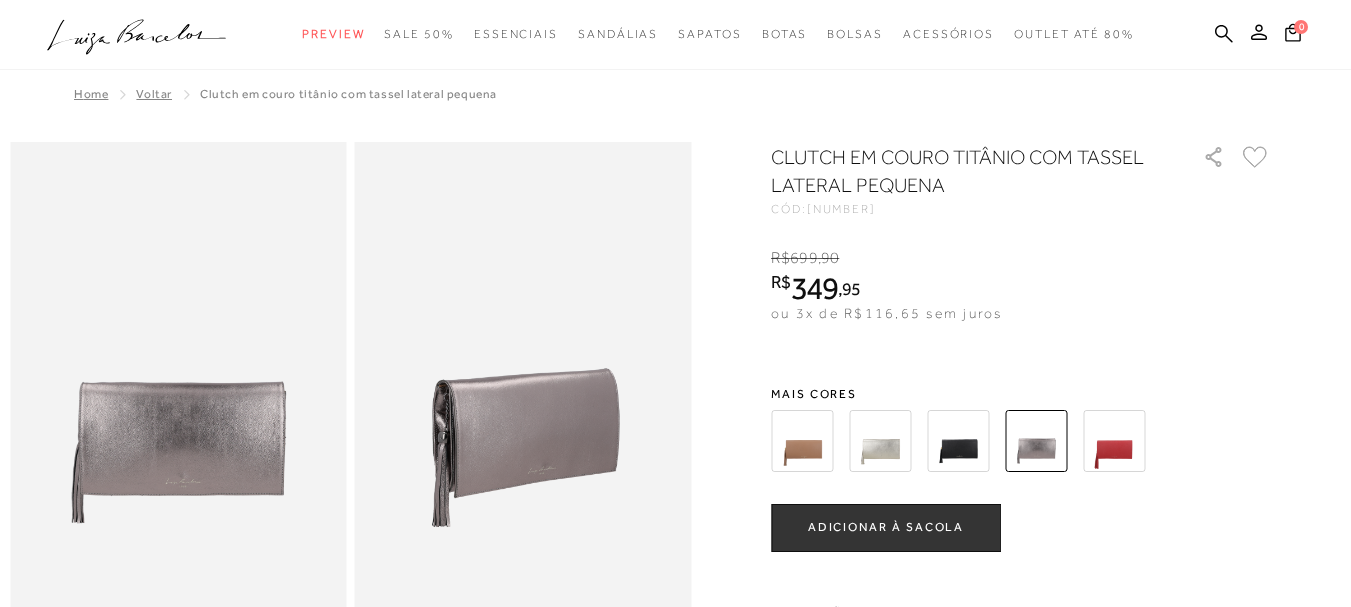 click on "CLUTCH EM COURO TITÂNIO COM TASSEL LATERAL PEQUENA
CÓD:
777712398
×
É necessário selecionar um tamanho para adicionar o produto como favorito.
R$ 699 , 90
R$ 349 , 95
ou 3x de R$116,65 sem juros
De  R$699,90
Por:  R$349,95" at bounding box center (1021, 548) 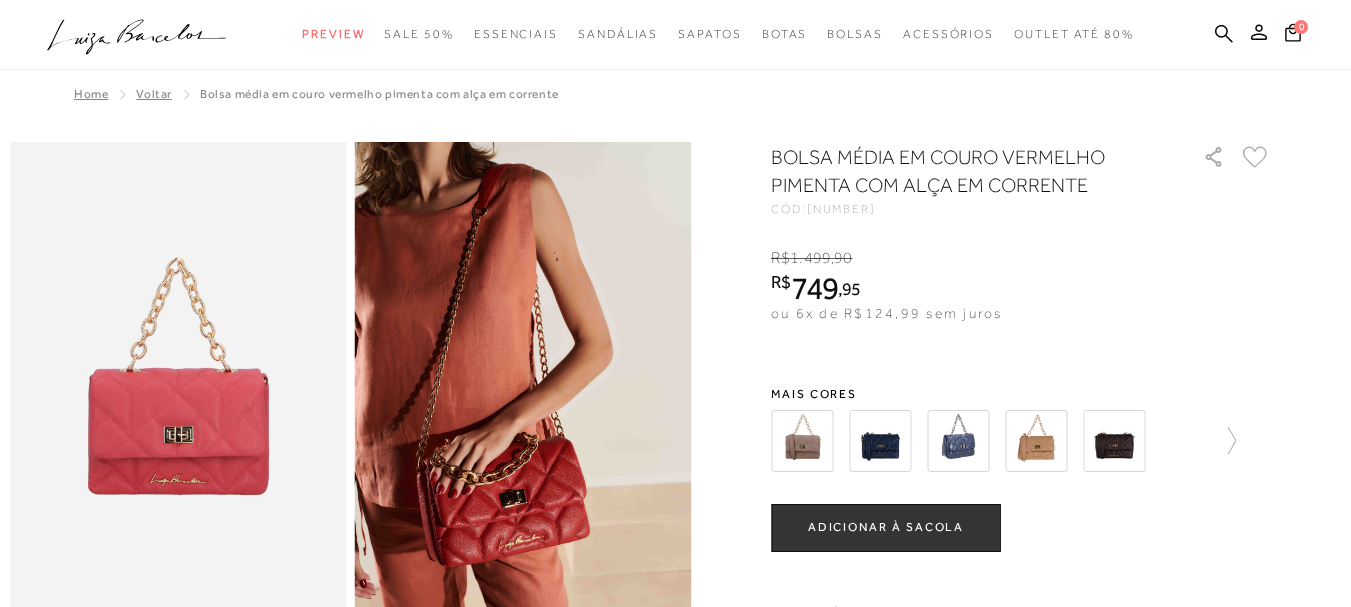scroll, scrollTop: 0, scrollLeft: 0, axis: both 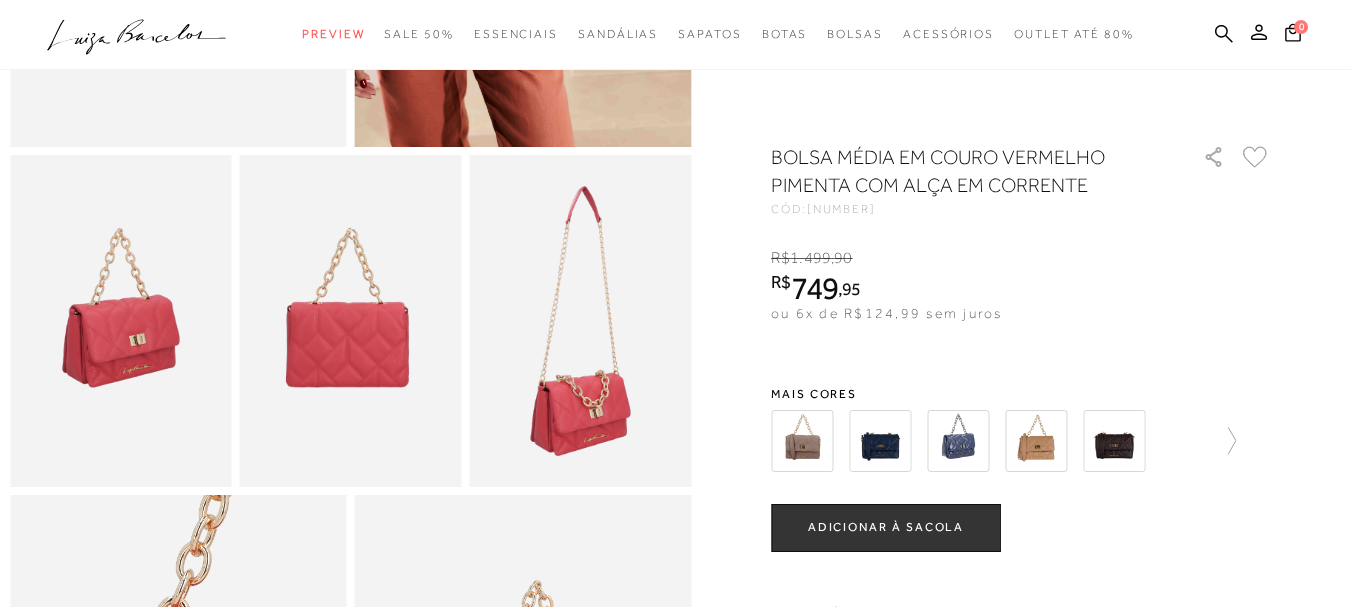 click at bounding box center [121, 321] 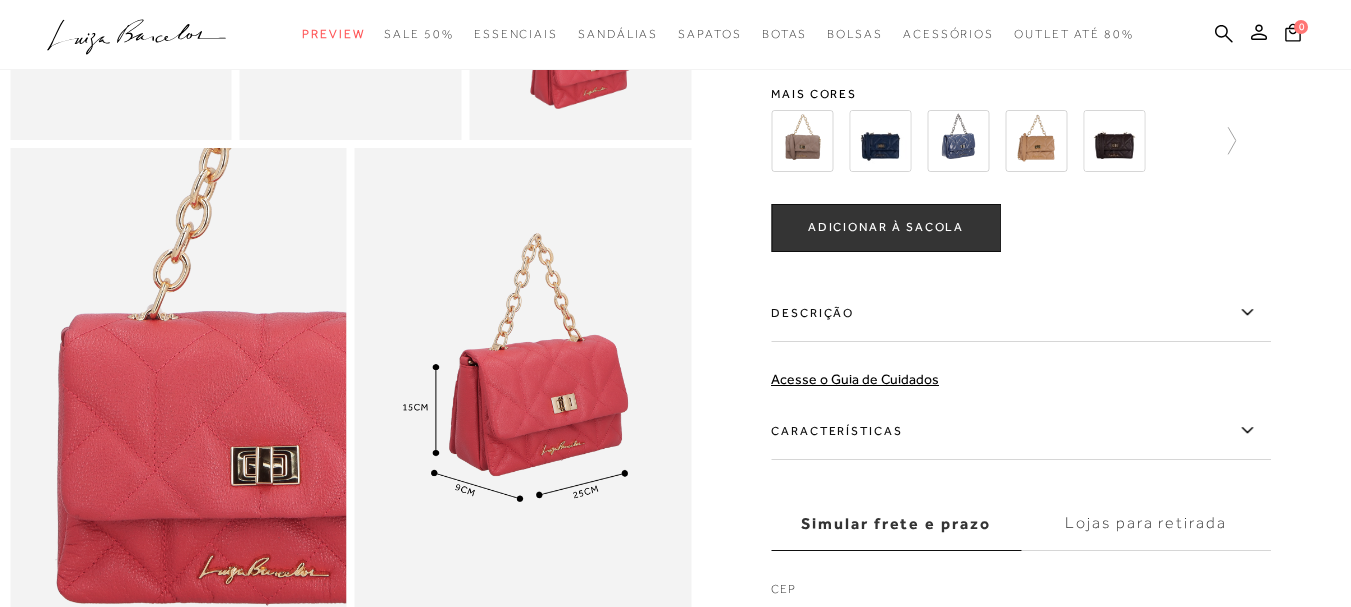 scroll, scrollTop: 800, scrollLeft: 0, axis: vertical 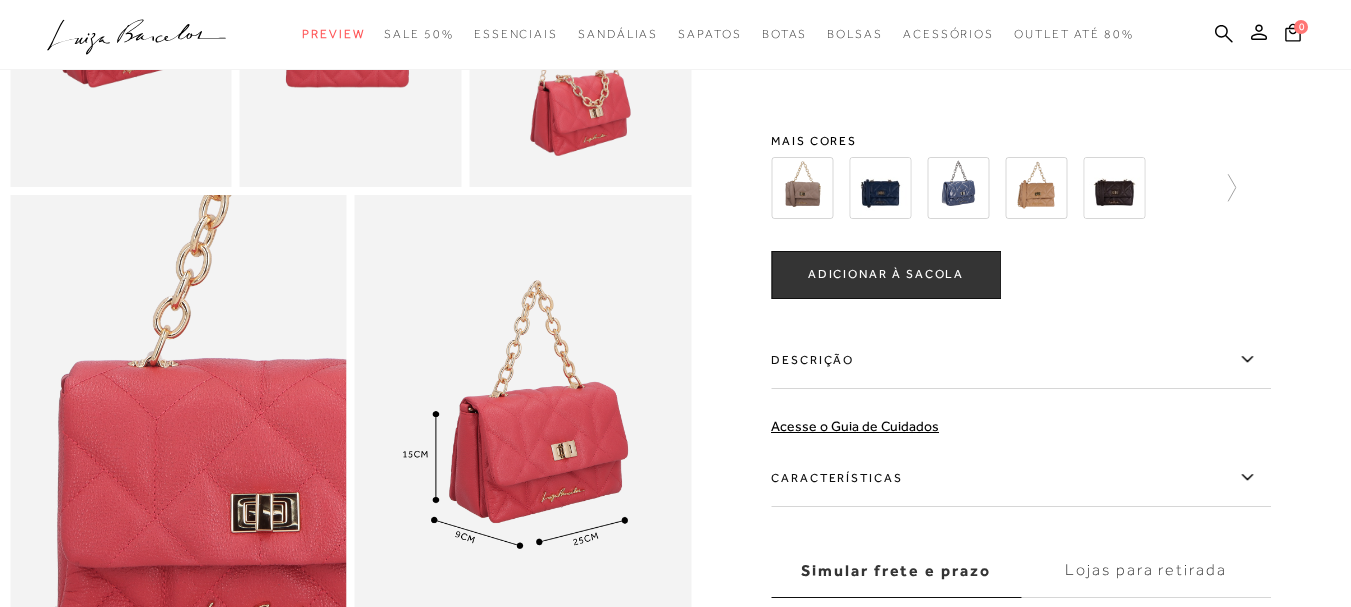 click at bounding box center [958, 188] 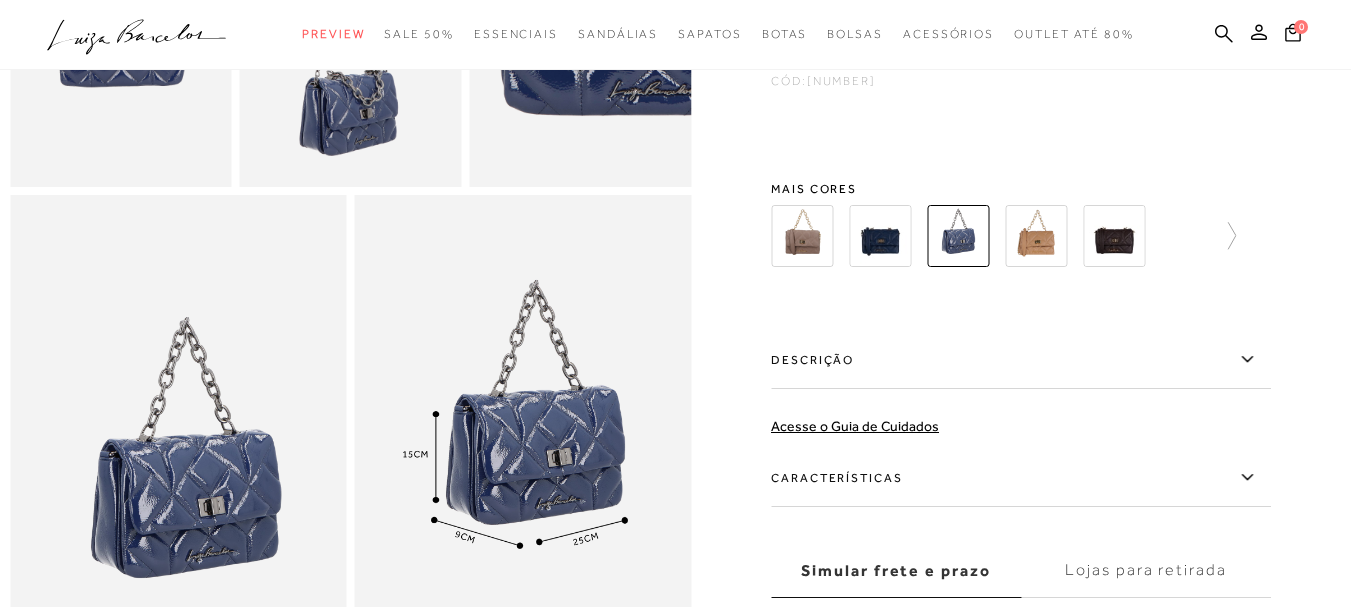 click on "BOLSA MÉDIA ALÇA CORRENTE AZUL MARINHO
CÓD:
7777065464
×
É necessário selecionar um tamanho para adicionar o produto como favorito.
Mais cores" at bounding box center (1021, 357) 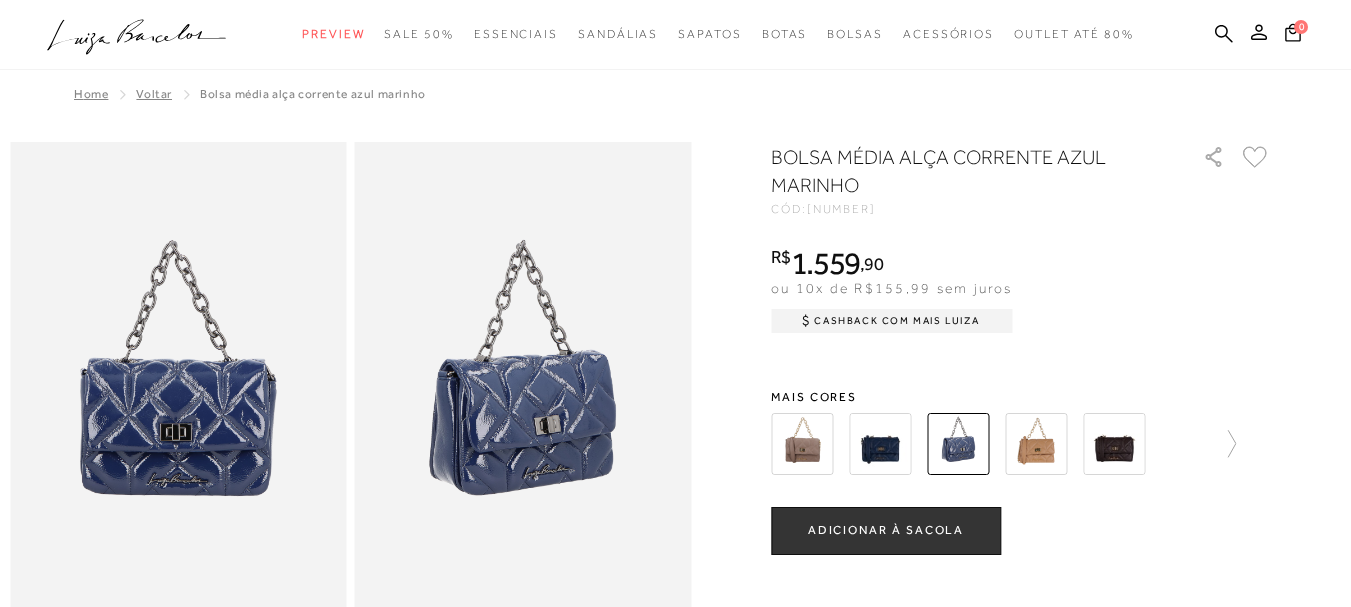 scroll, scrollTop: 0, scrollLeft: 0, axis: both 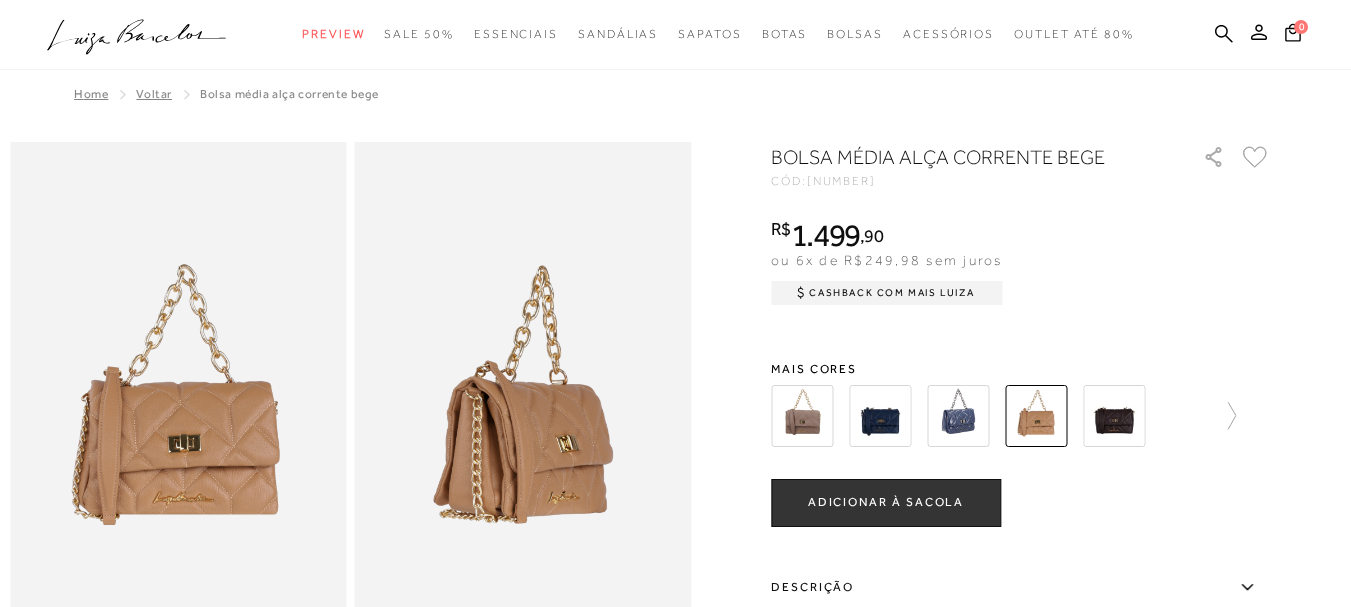 click at bounding box center (802, 416) 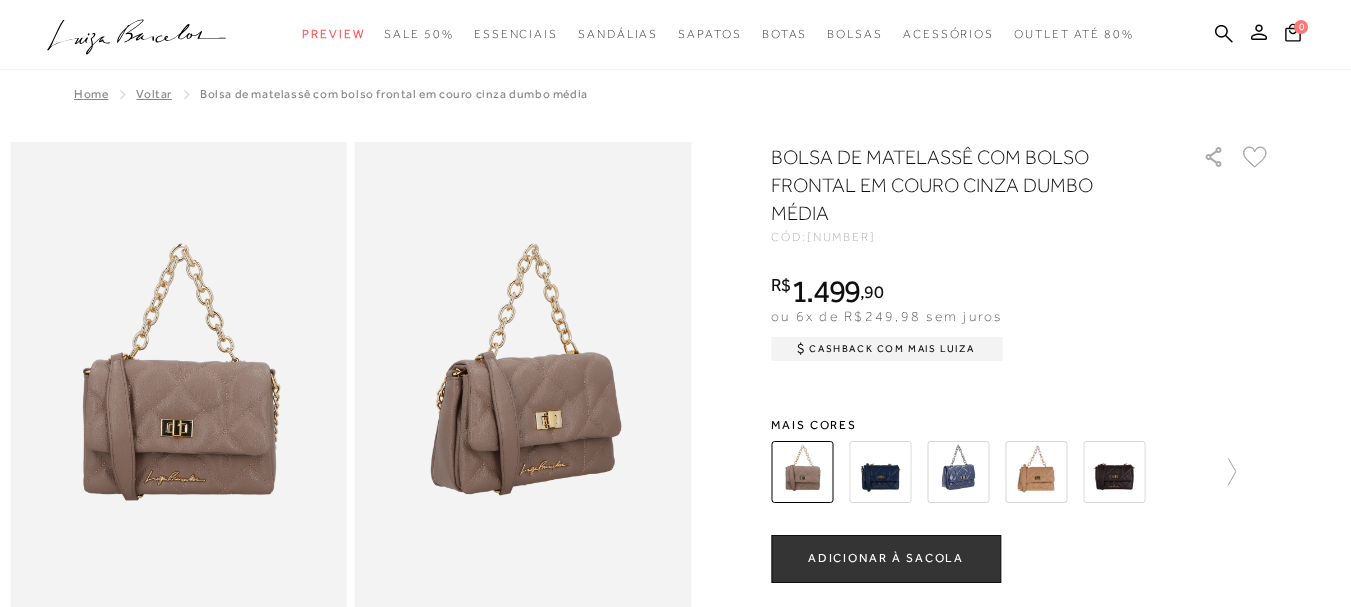 scroll, scrollTop: 0, scrollLeft: 0, axis: both 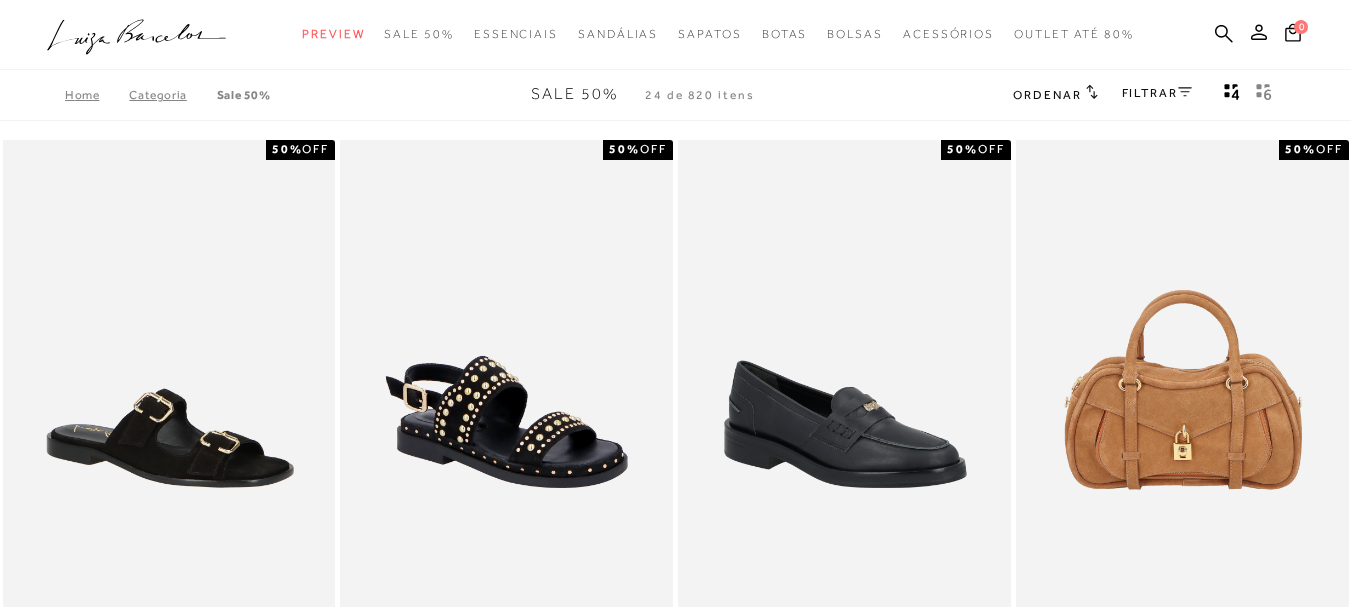 click on "FILTRAR" at bounding box center [1157, 93] 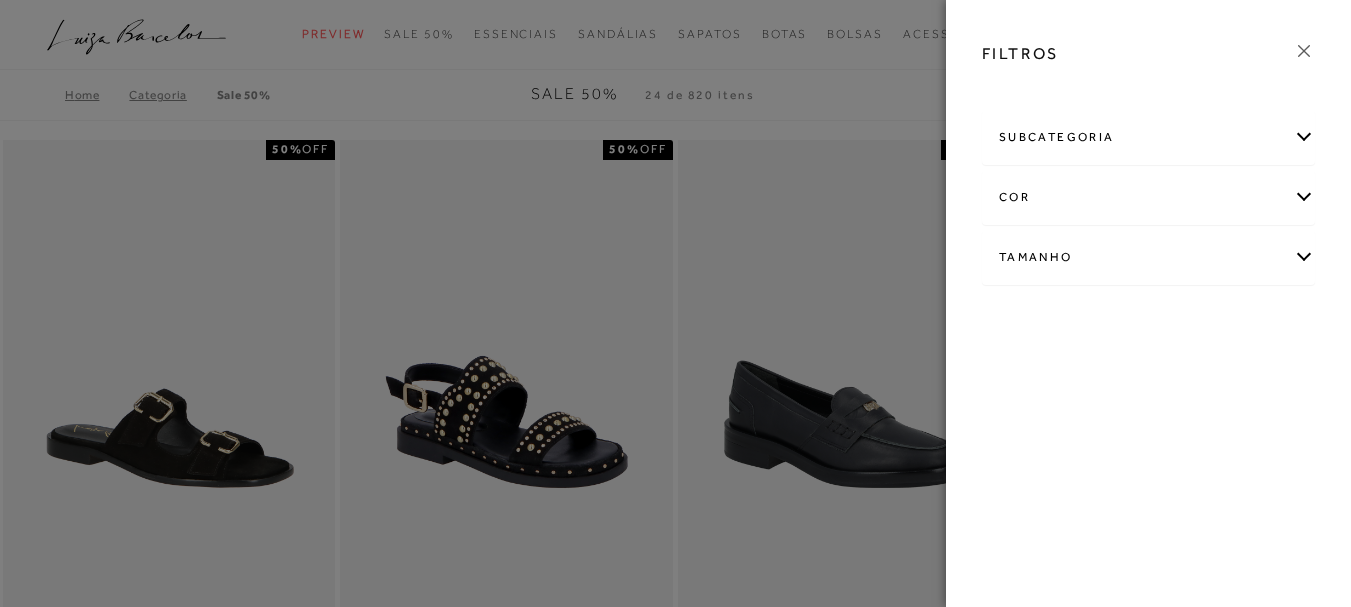 click on "subcategoria" at bounding box center [1148, 137] 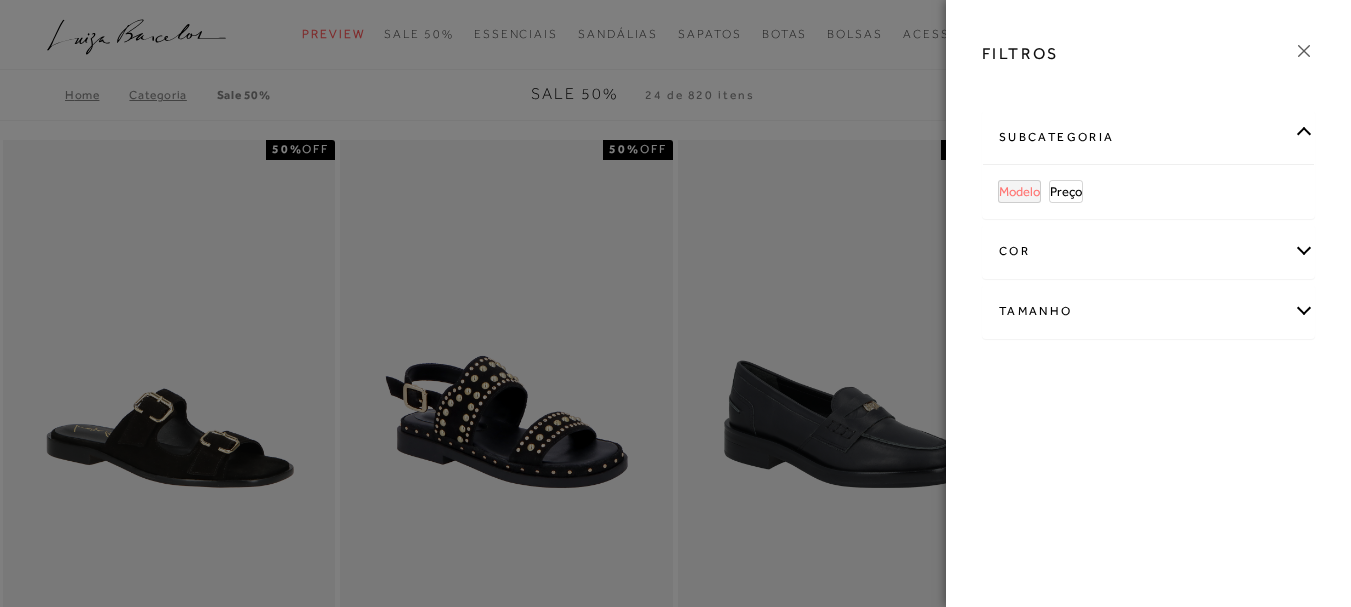 click on "Modelo" at bounding box center [1019, 191] 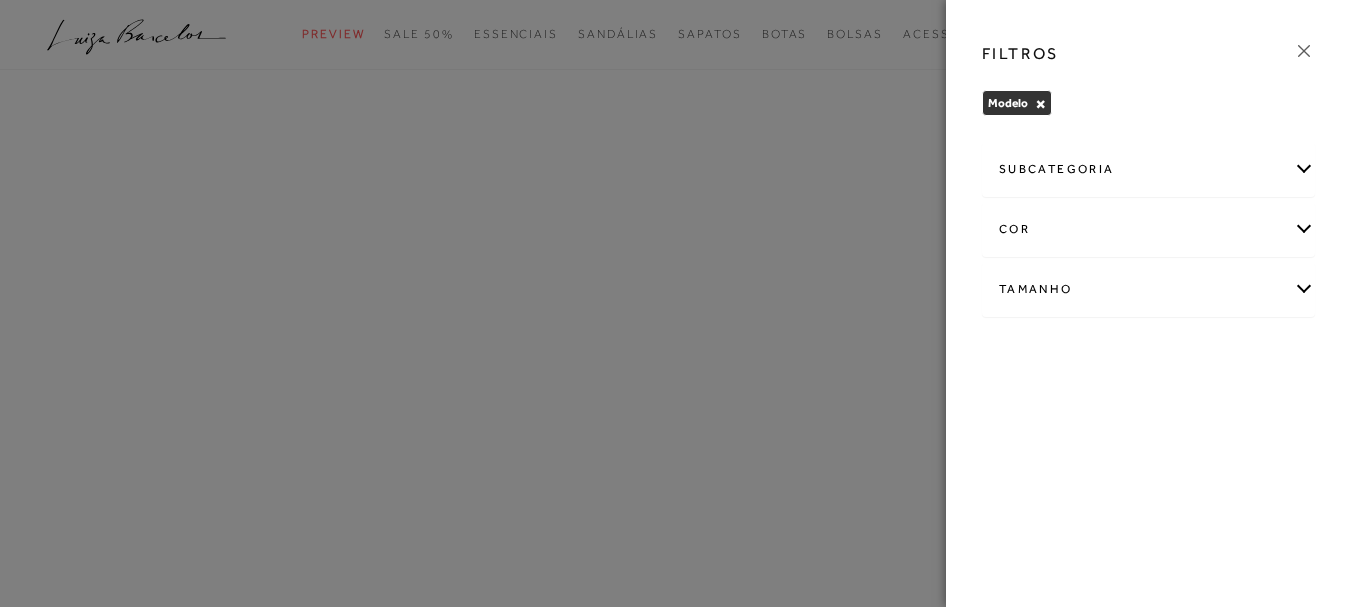click on "subcategoria" at bounding box center (1148, 169) 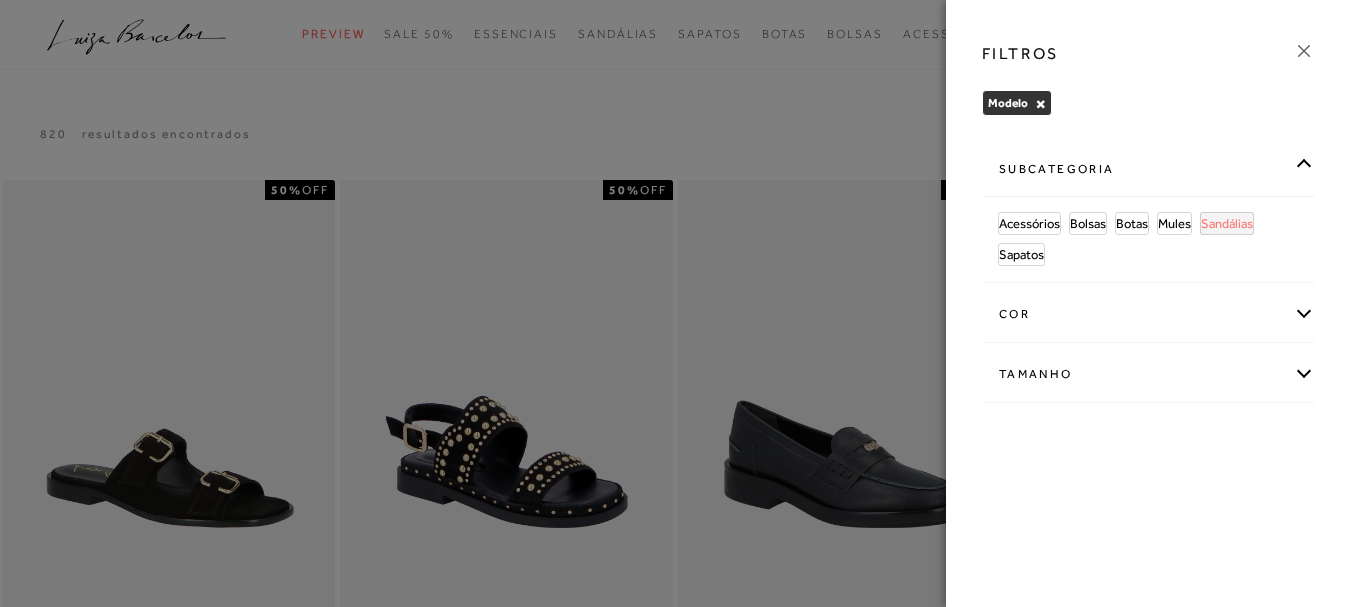 click on "Sandálias" at bounding box center [1227, 223] 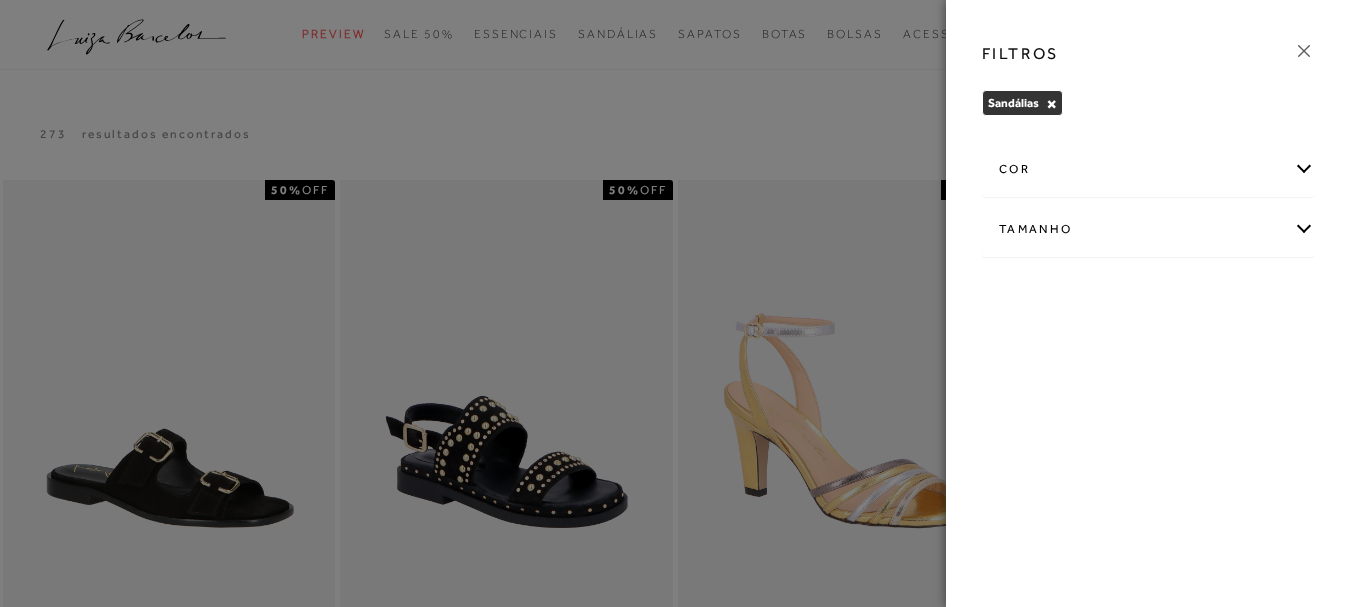 click on "Tamanho" at bounding box center [1148, 229] 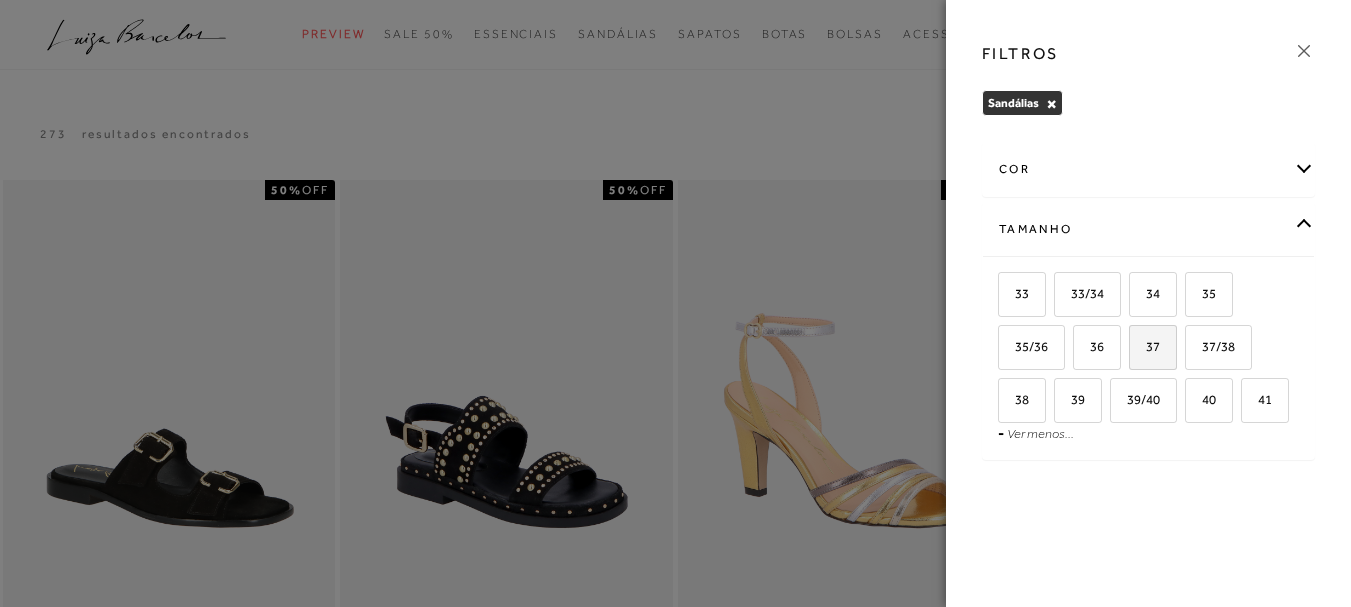 click on "37" at bounding box center [1153, 347] 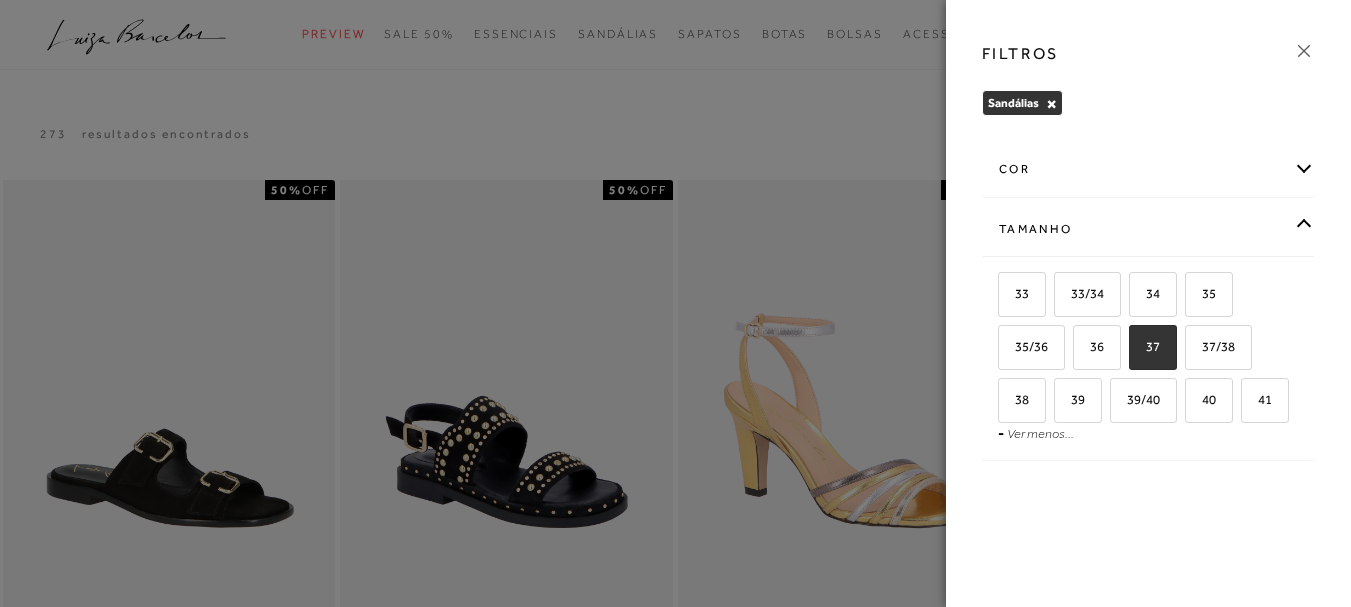 checkbox on "true" 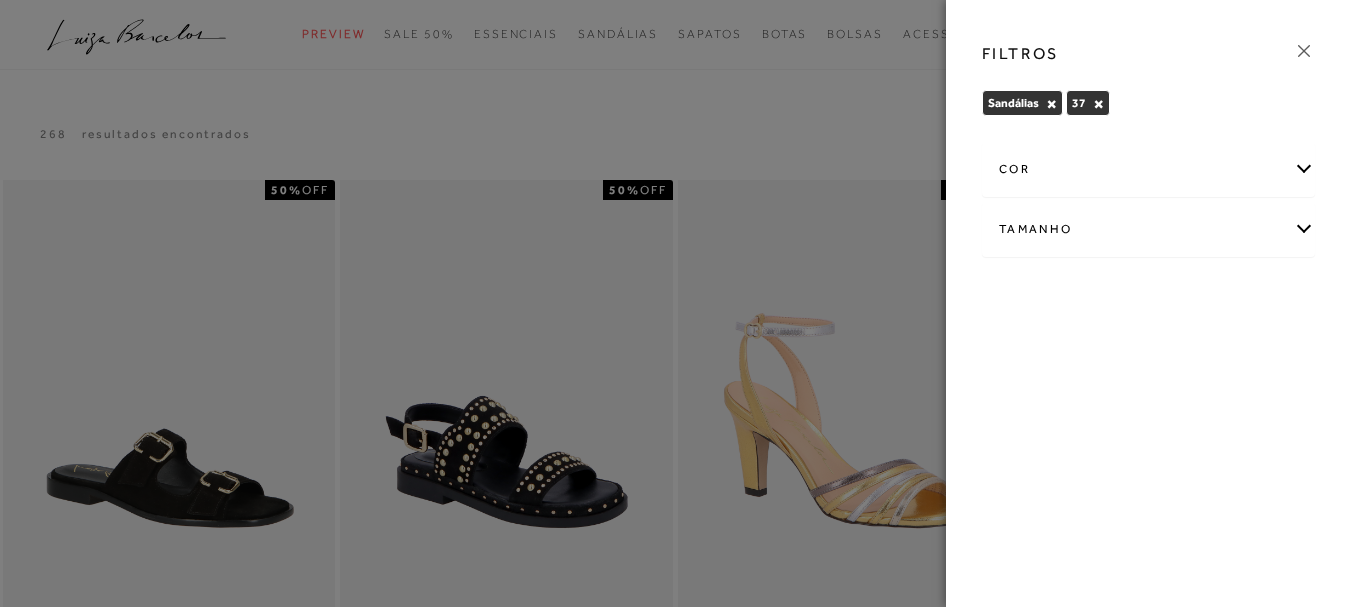 click 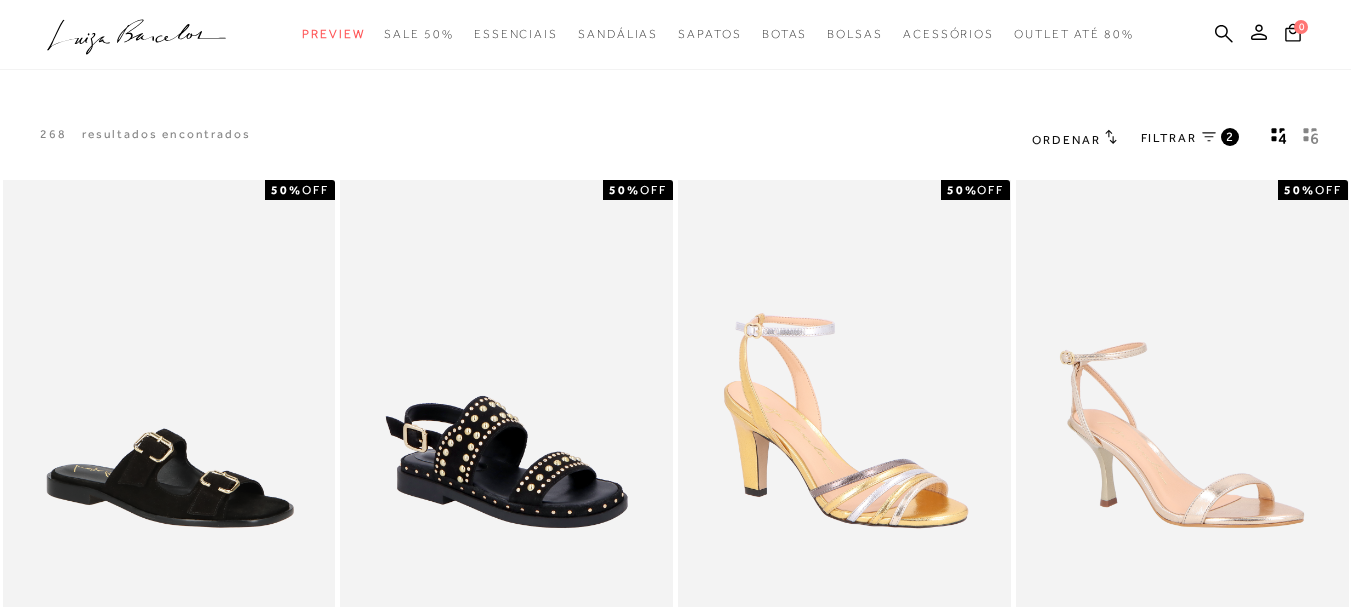 click 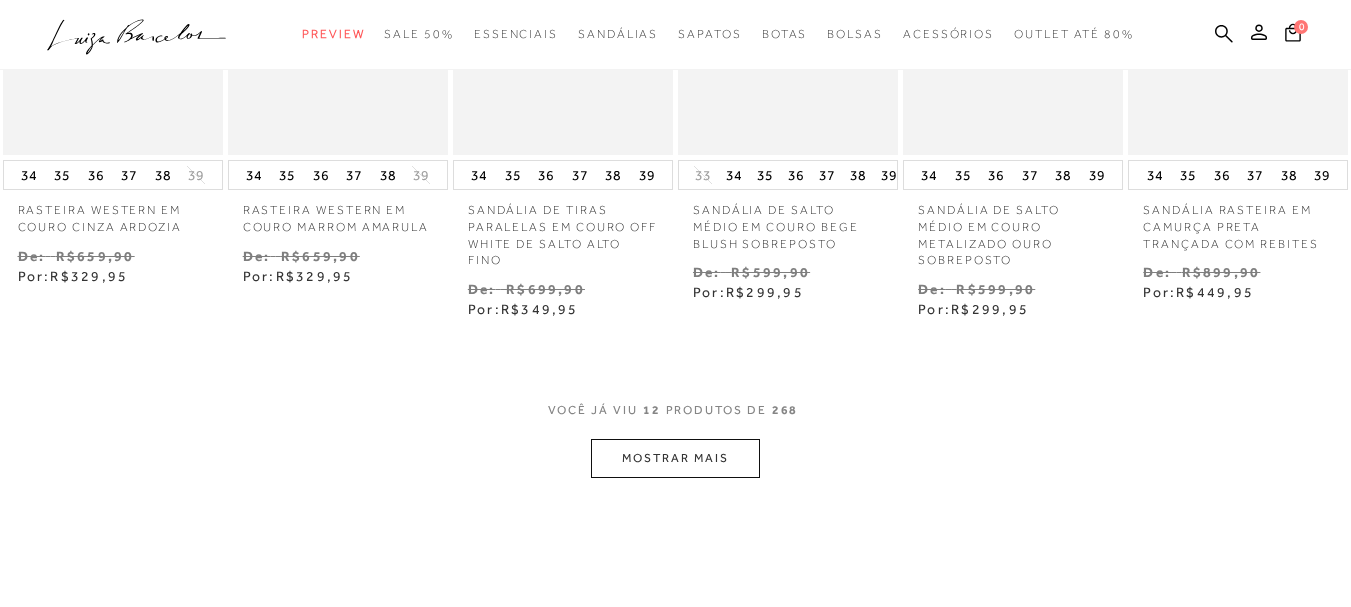 scroll, scrollTop: 900, scrollLeft: 0, axis: vertical 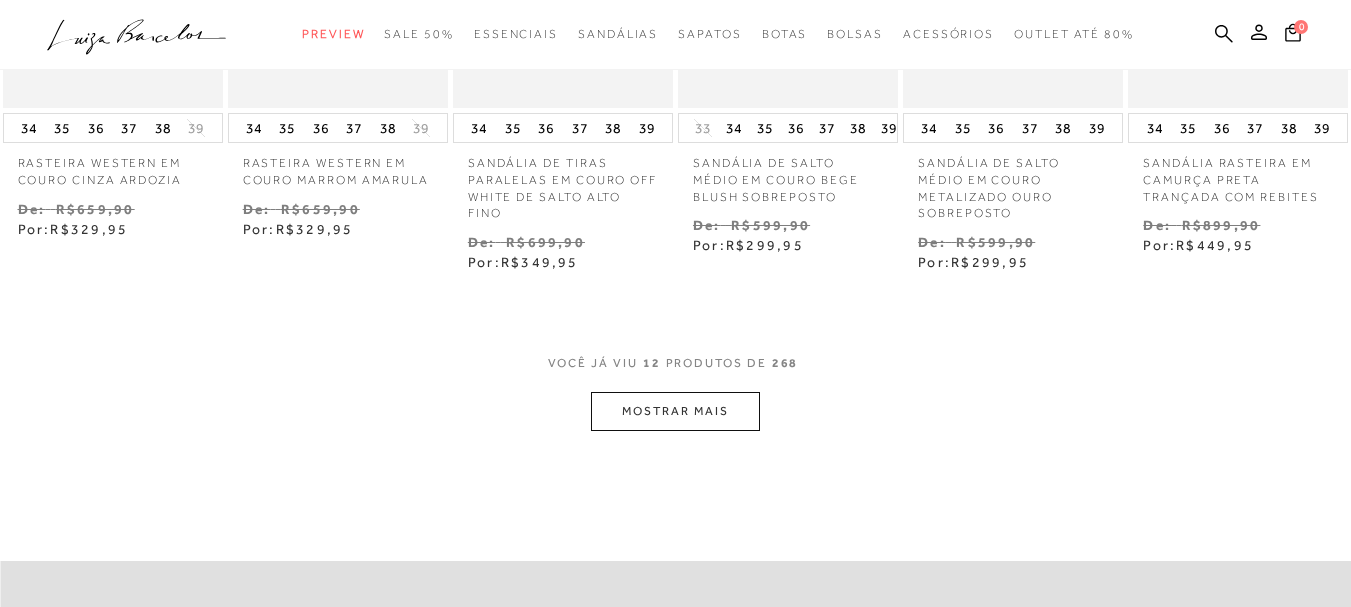 click on "MOSTRAR MAIS" at bounding box center (675, 411) 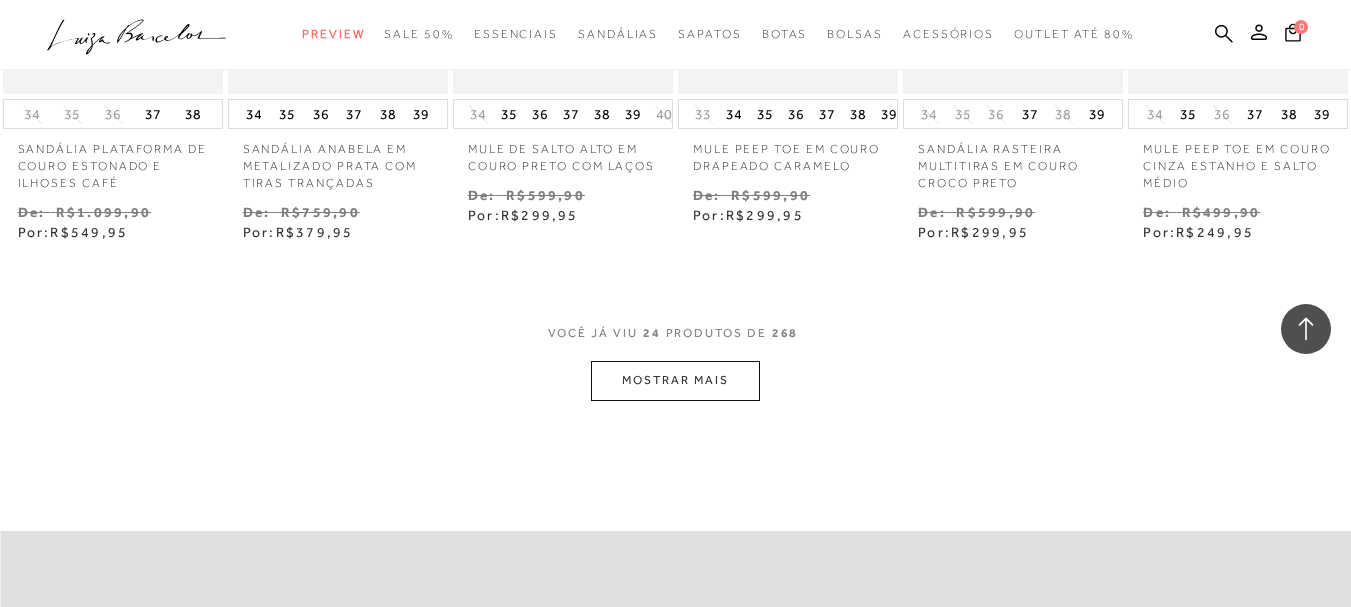 scroll, scrollTop: 2000, scrollLeft: 0, axis: vertical 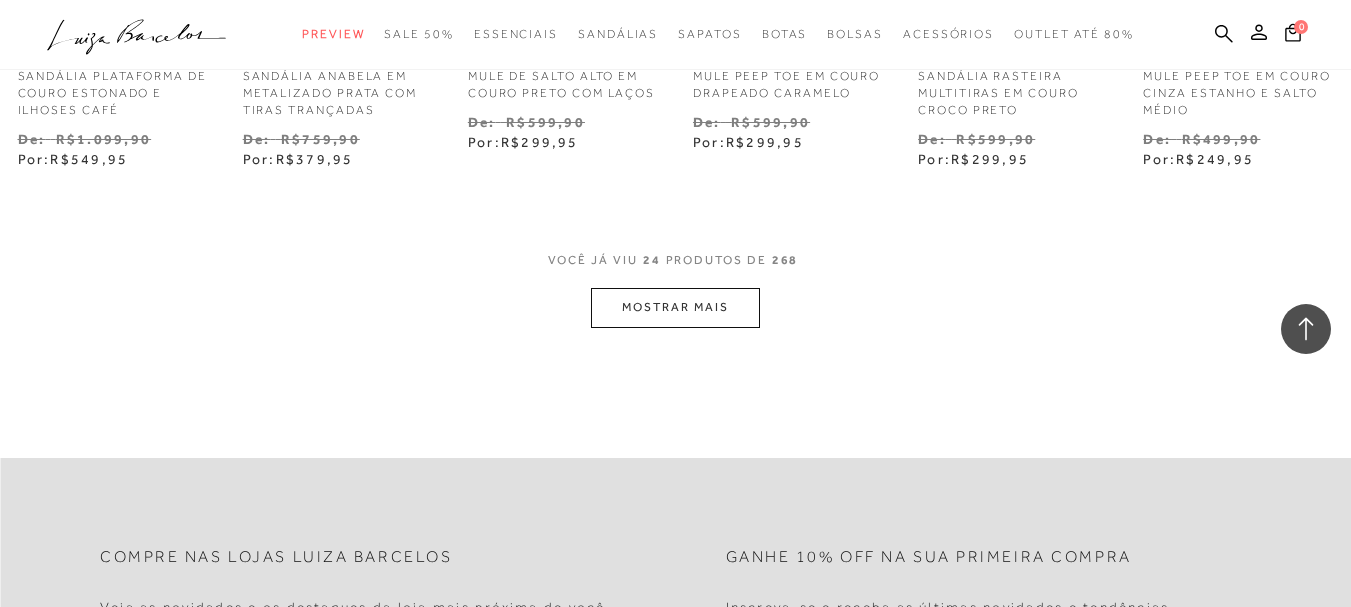 click on "MOSTRAR MAIS" at bounding box center (675, 307) 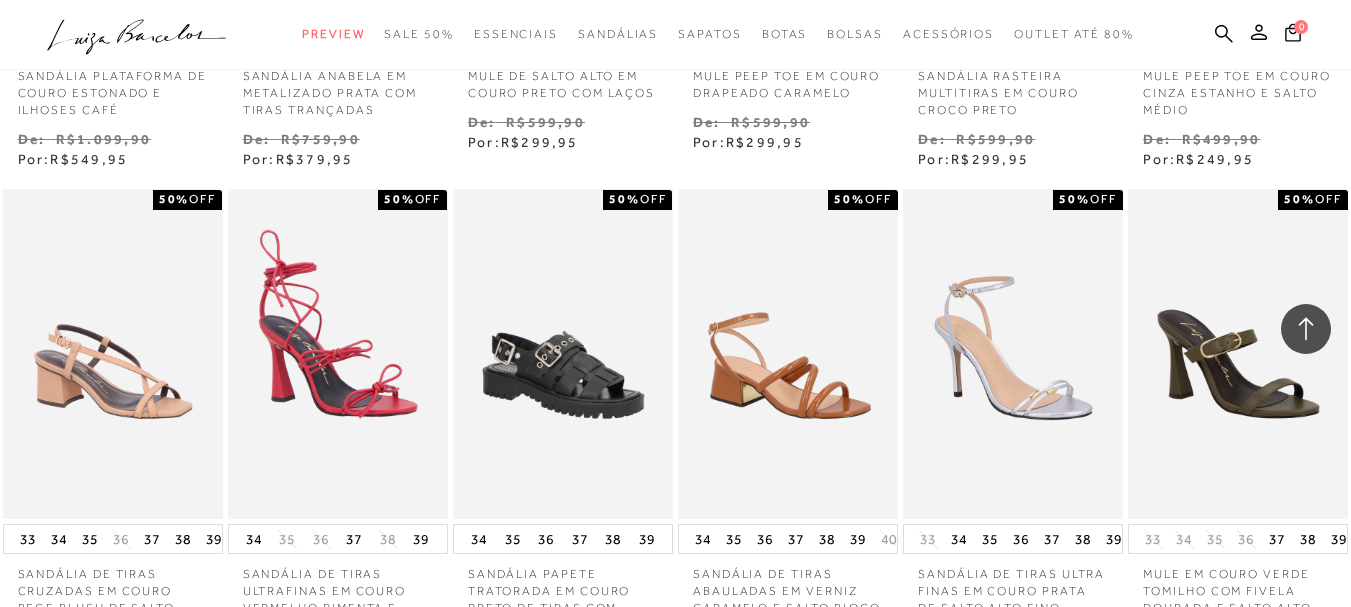 type 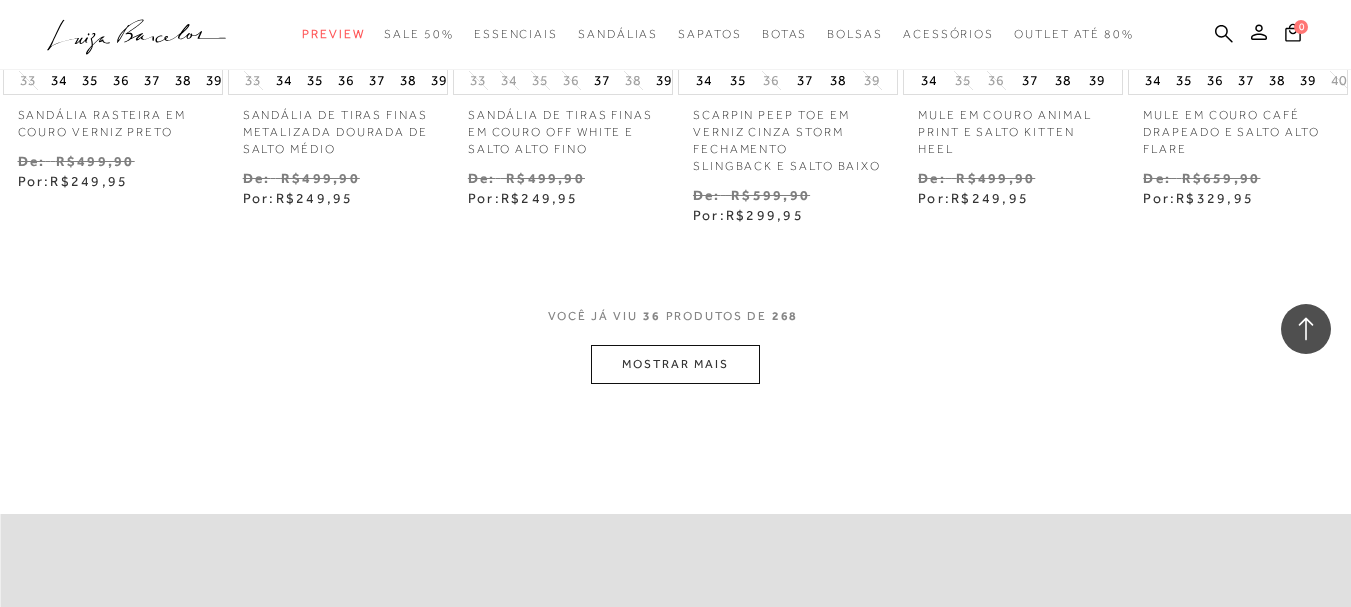 scroll, scrollTop: 3062, scrollLeft: 0, axis: vertical 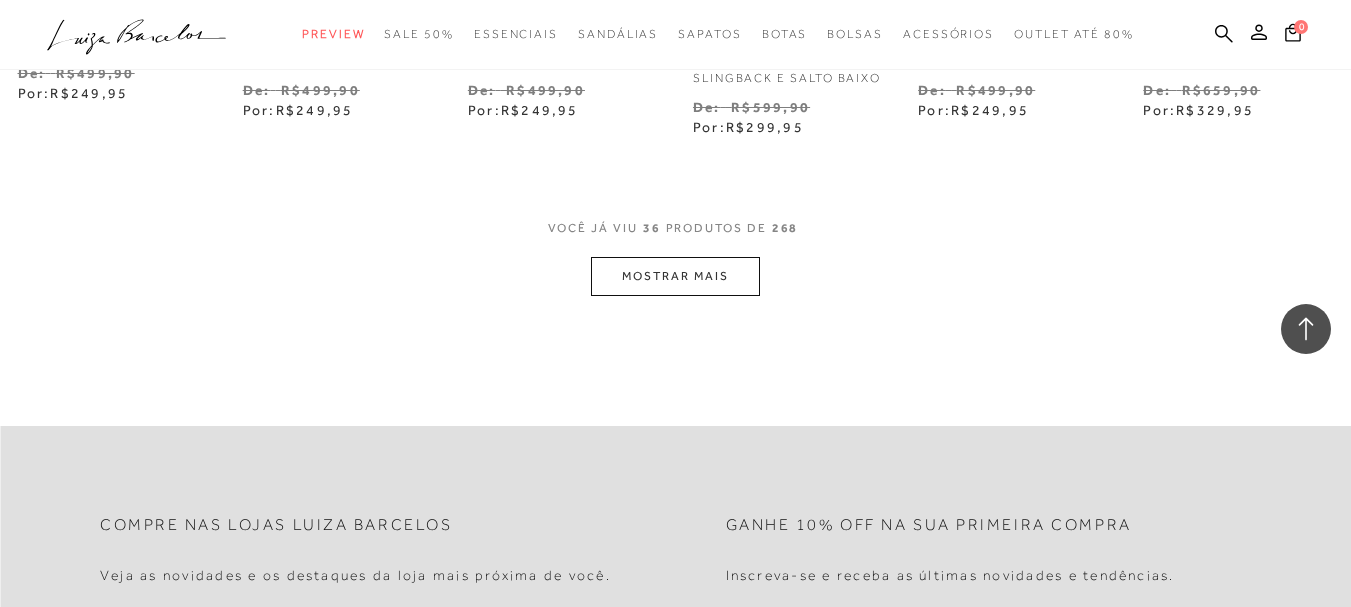 click on "MOSTRAR MAIS" at bounding box center (675, 276) 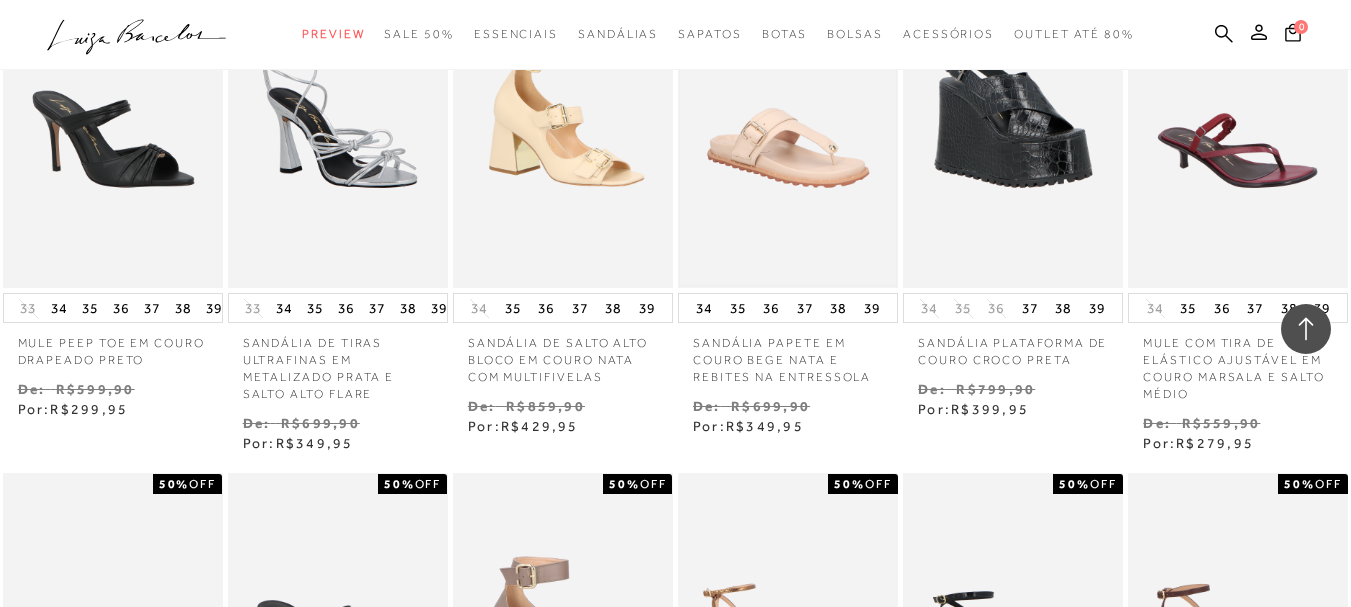 scroll, scrollTop: 3262, scrollLeft: 0, axis: vertical 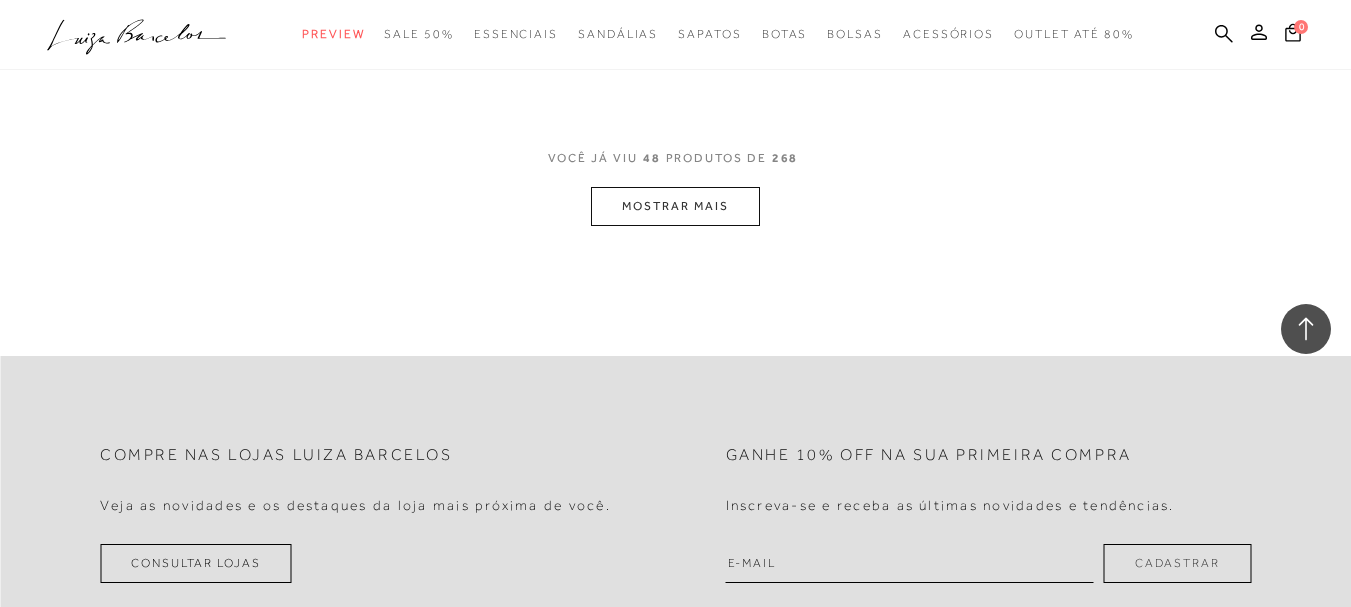 click on "MOSTRAR MAIS" at bounding box center (675, 206) 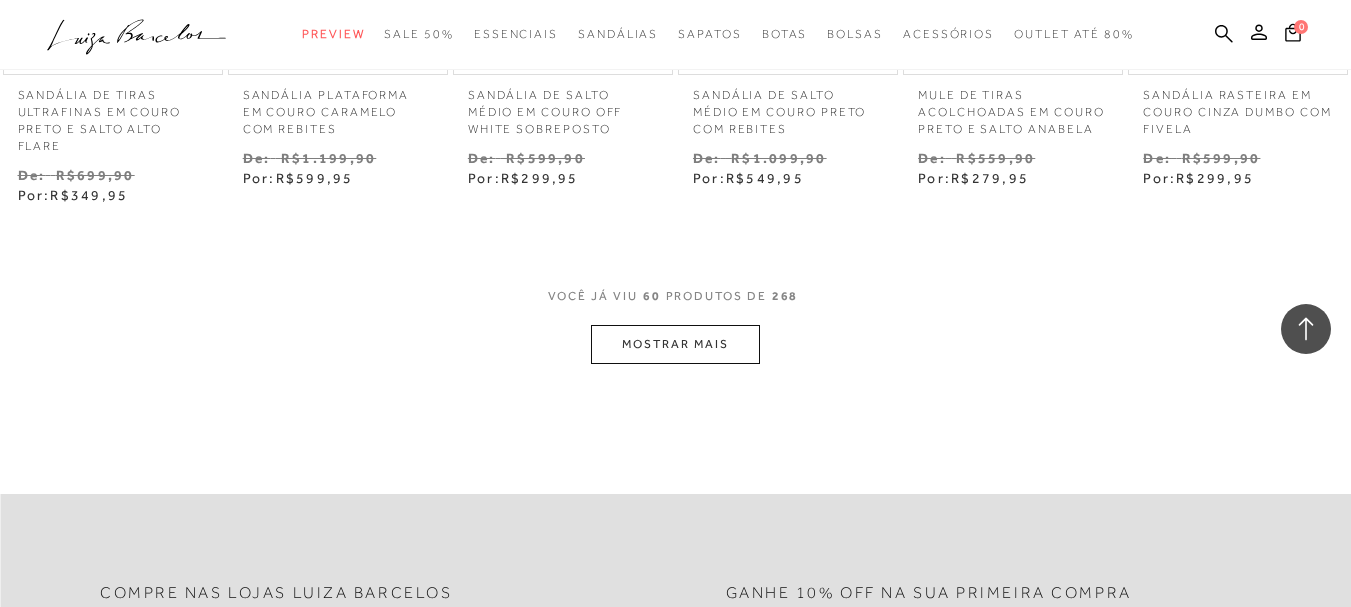 scroll, scrollTop: 5162, scrollLeft: 0, axis: vertical 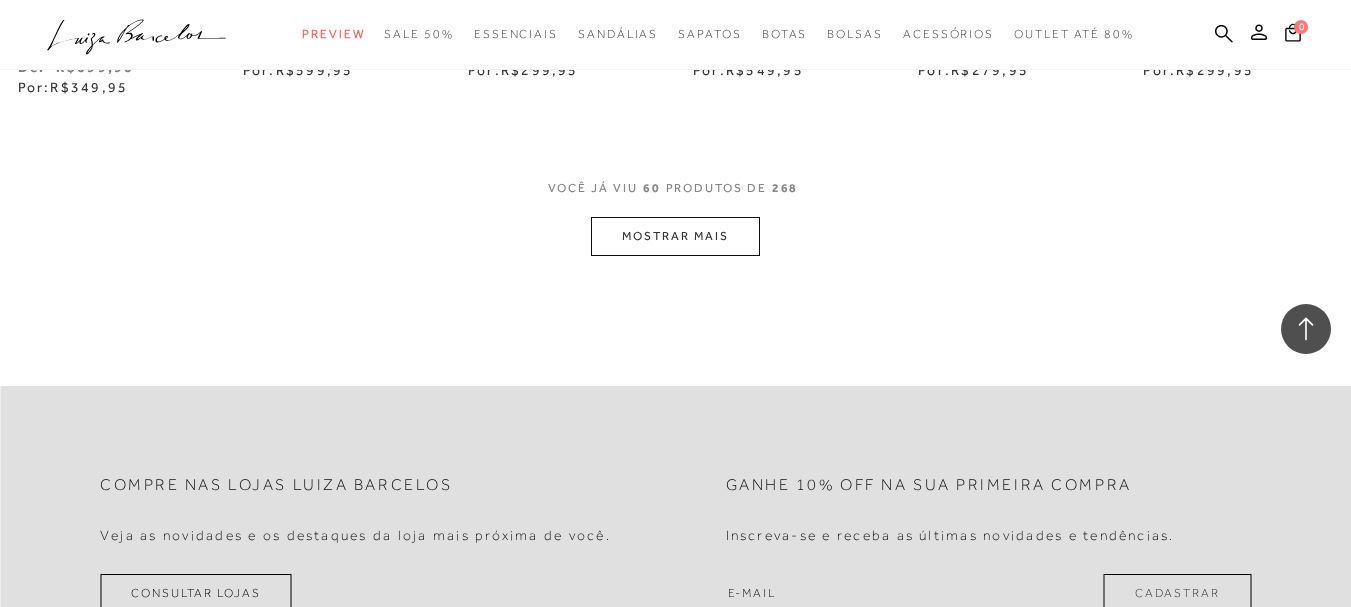 click on "MOSTRAR MAIS" at bounding box center [675, 236] 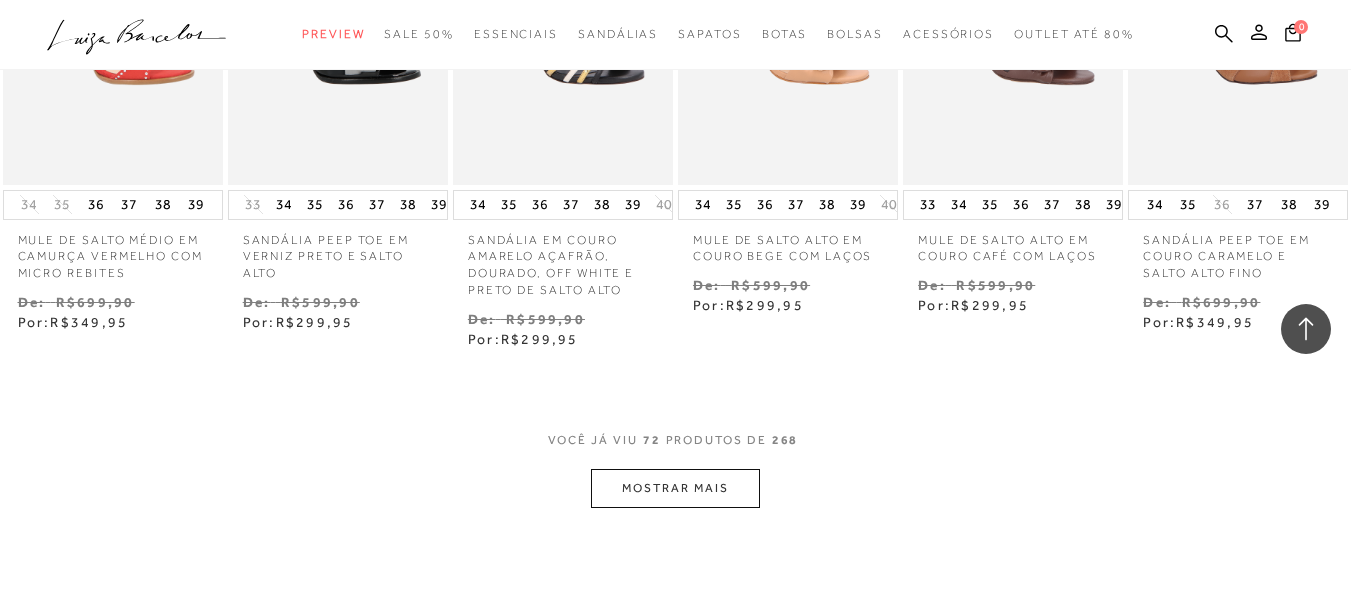 scroll, scrollTop: 5962, scrollLeft: 0, axis: vertical 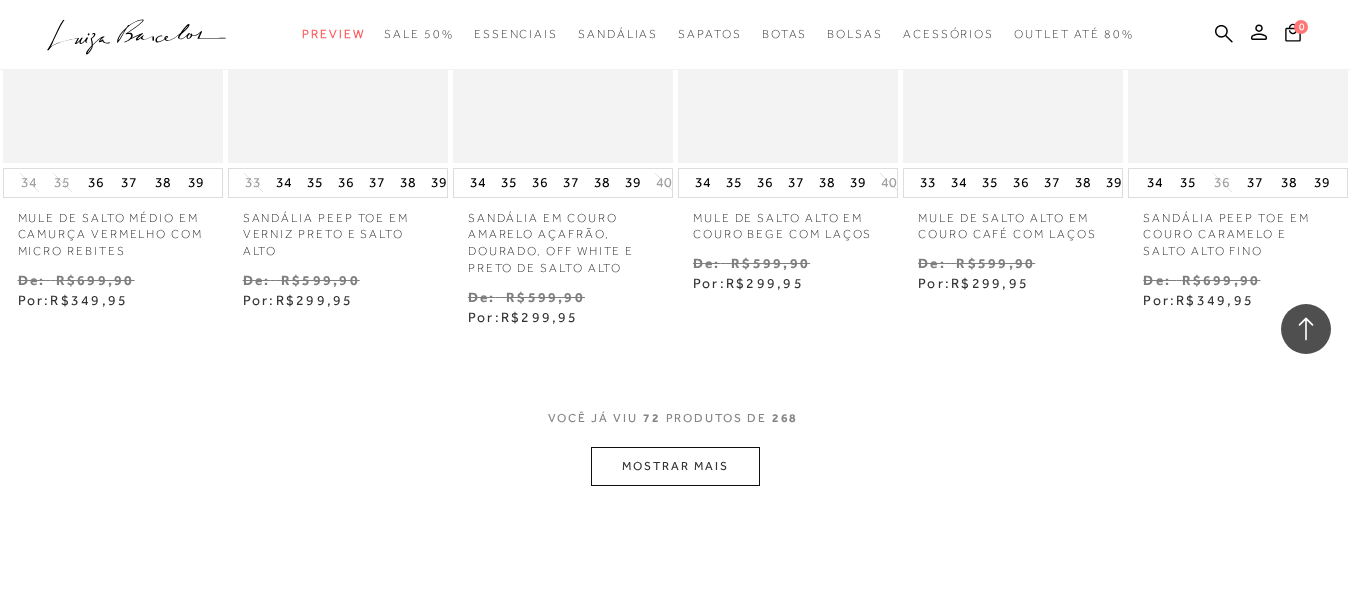 click on "MOSTRAR MAIS" at bounding box center [675, 466] 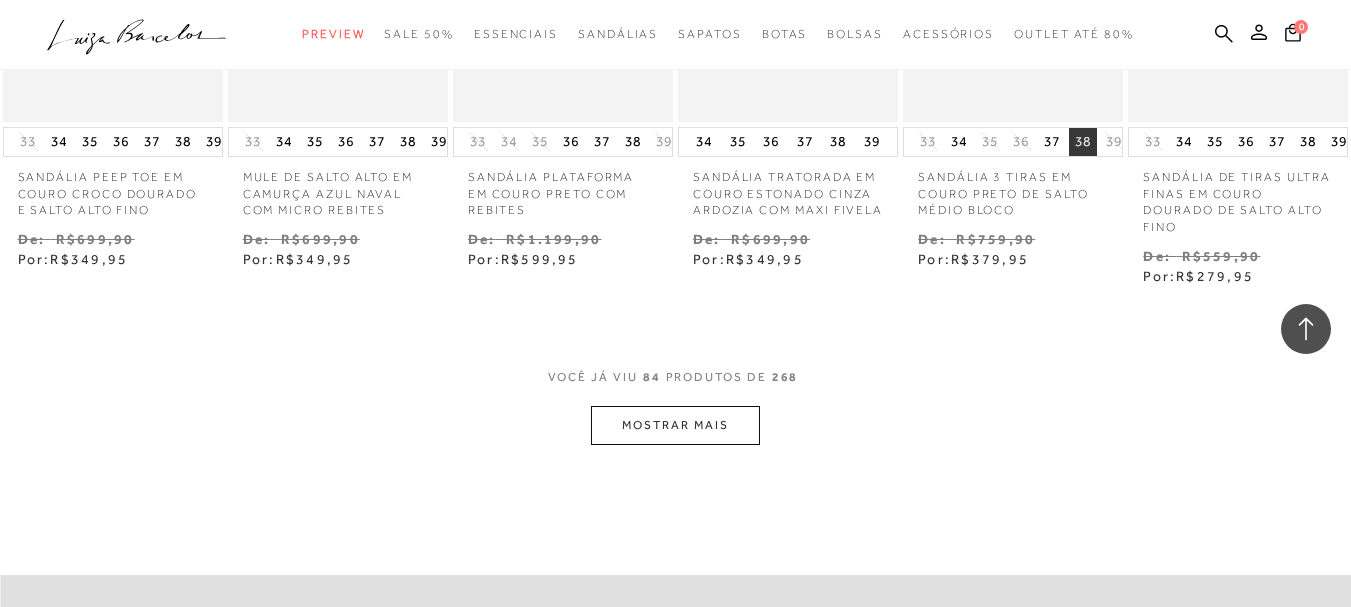 scroll, scrollTop: 7162, scrollLeft: 0, axis: vertical 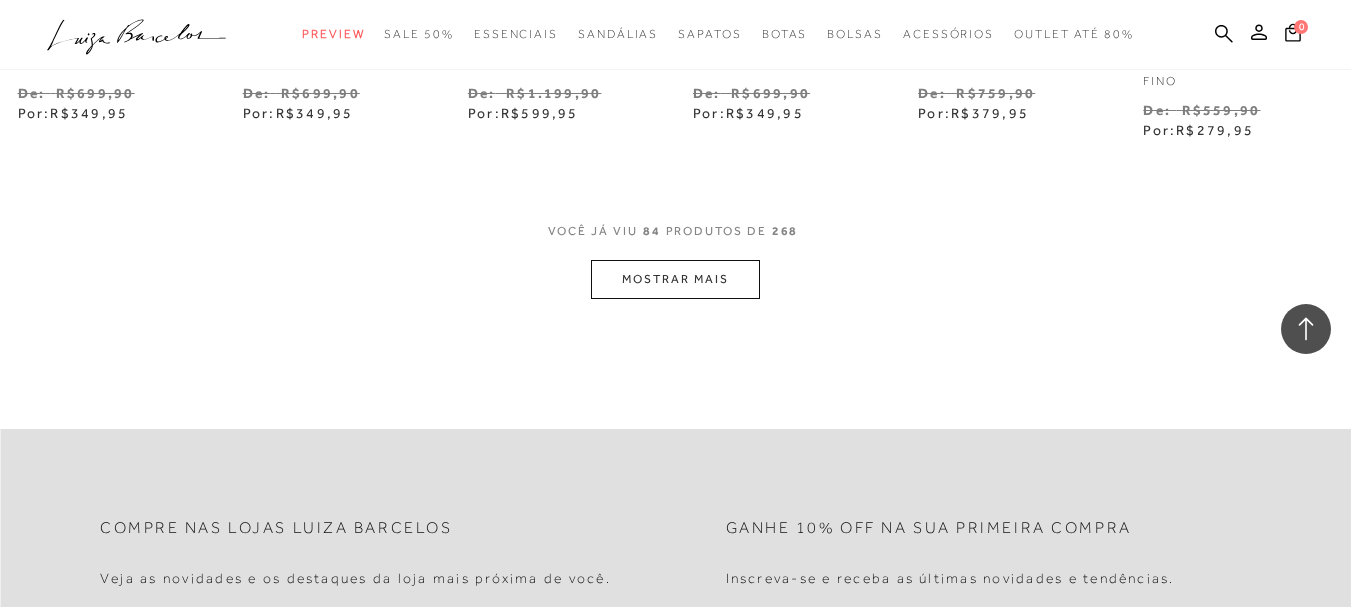 click on "MOSTRAR MAIS" at bounding box center [675, 279] 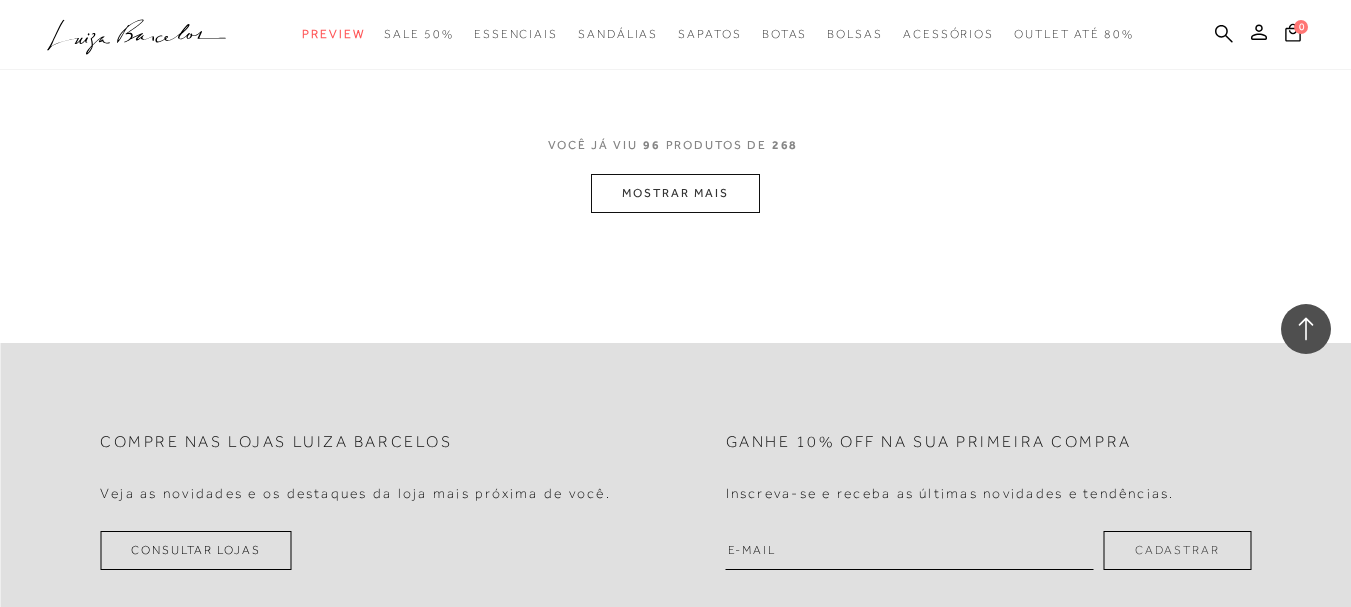 scroll, scrollTop: 8262, scrollLeft: 0, axis: vertical 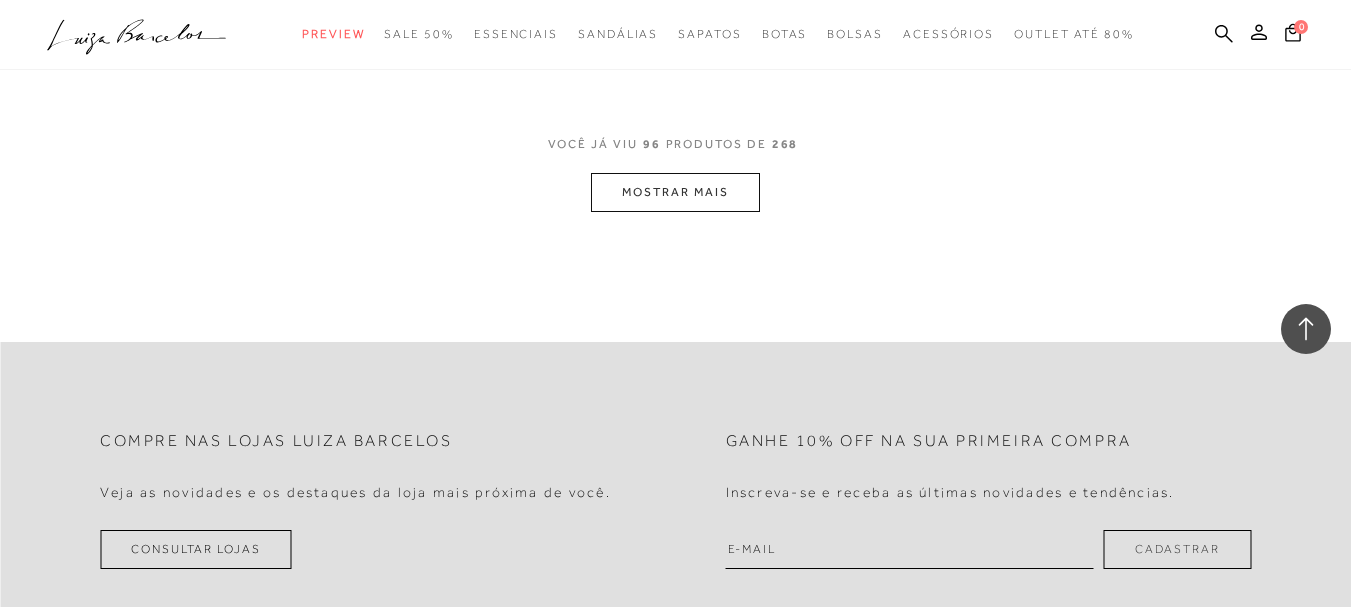 click on "MOSTRAR MAIS" at bounding box center [675, 192] 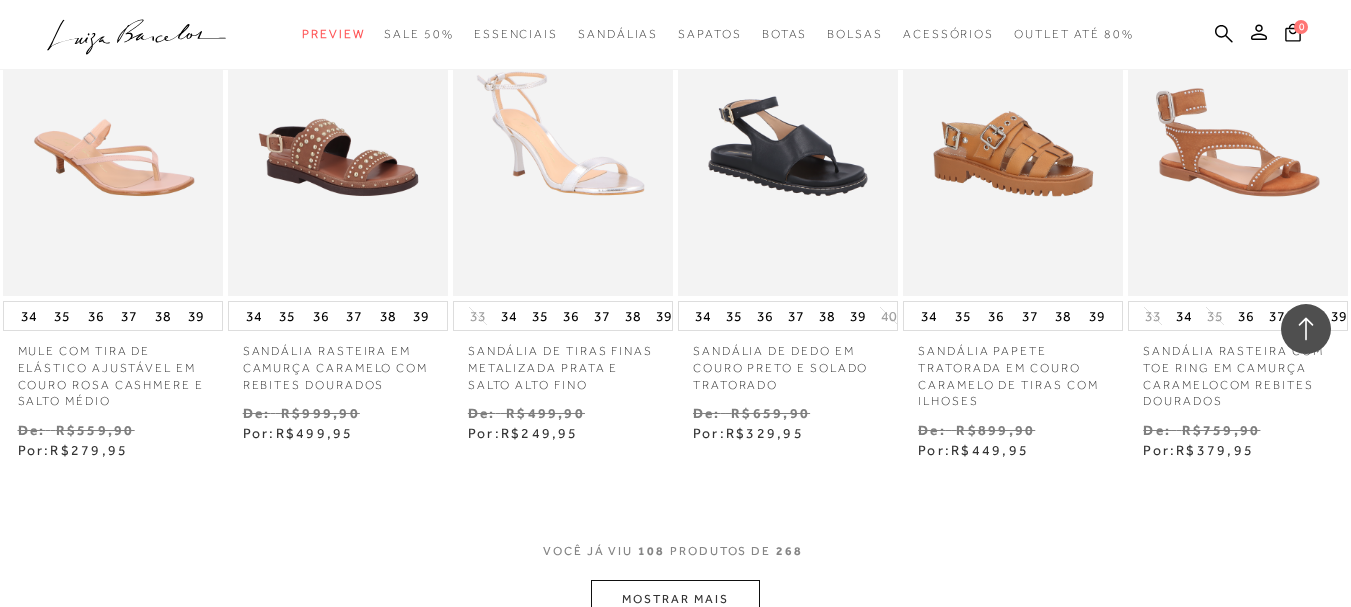 scroll, scrollTop: 9262, scrollLeft: 0, axis: vertical 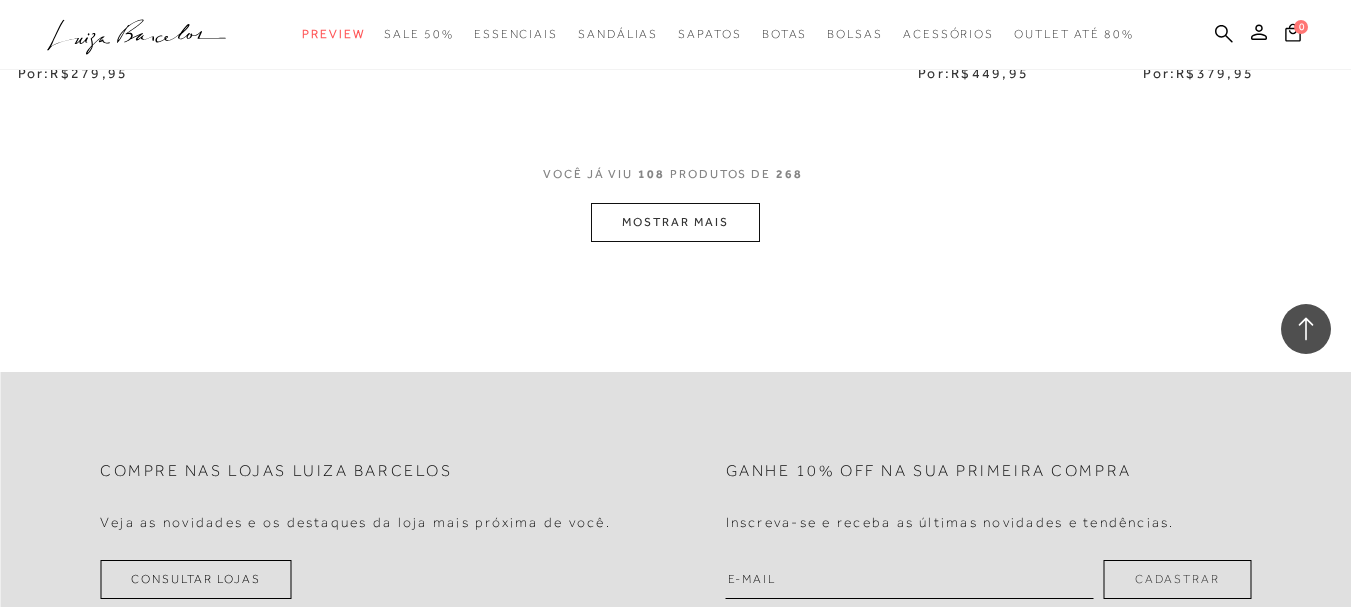 click on "MOSTRAR MAIS" at bounding box center (675, 222) 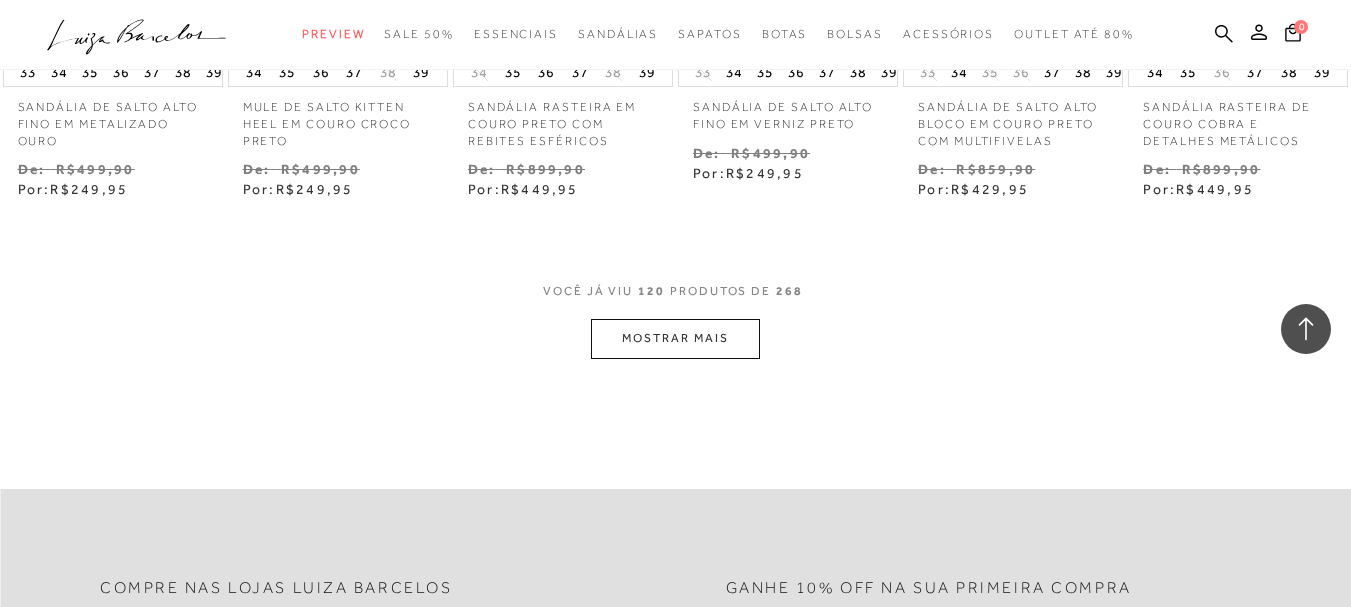 scroll, scrollTop: 10162, scrollLeft: 0, axis: vertical 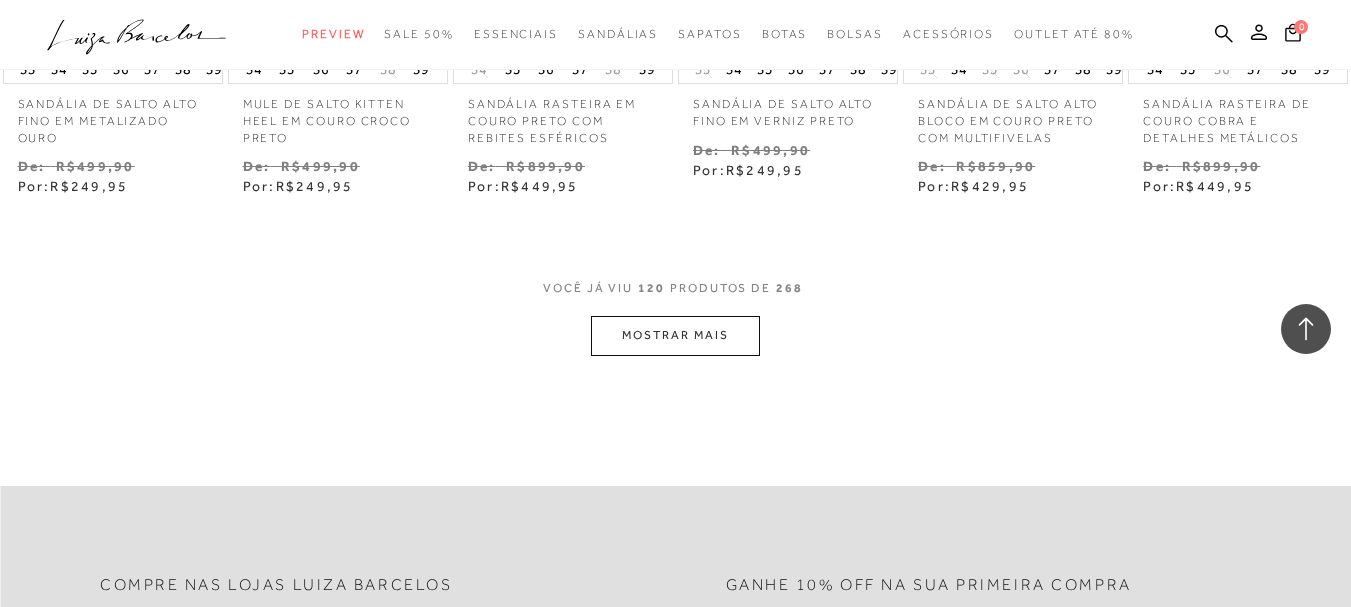 click on "MOSTRAR MAIS" at bounding box center (675, 335) 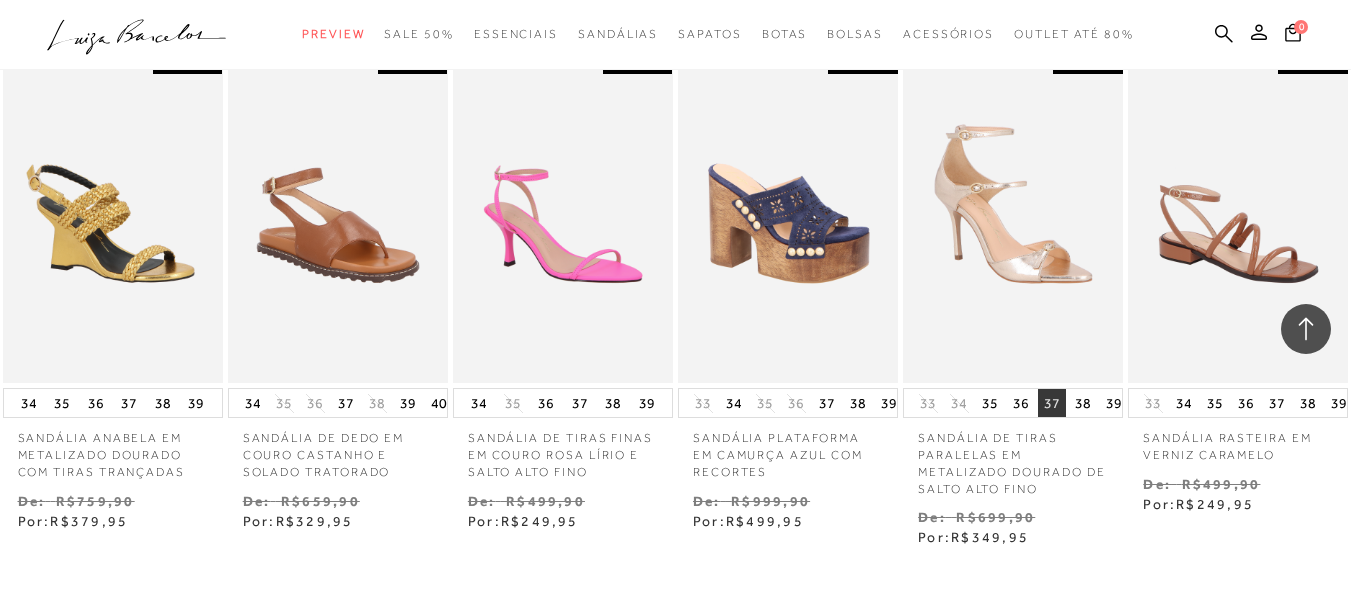 scroll, scrollTop: 11262, scrollLeft: 0, axis: vertical 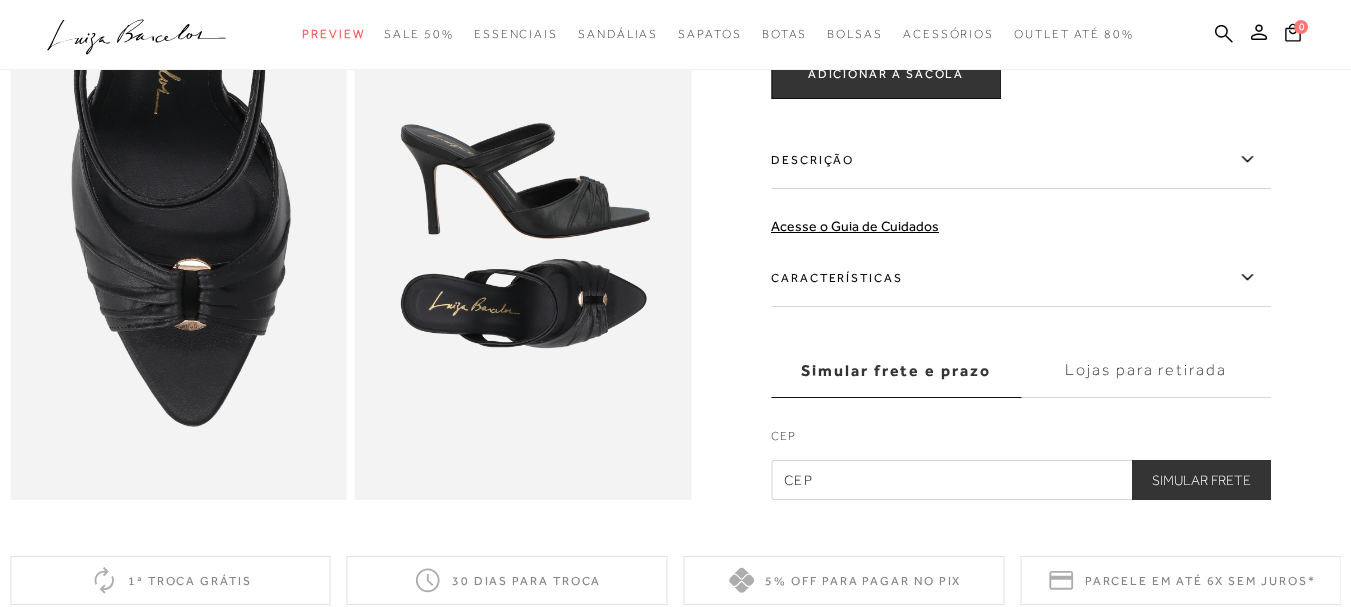 click on "Características" at bounding box center (1021, 278) 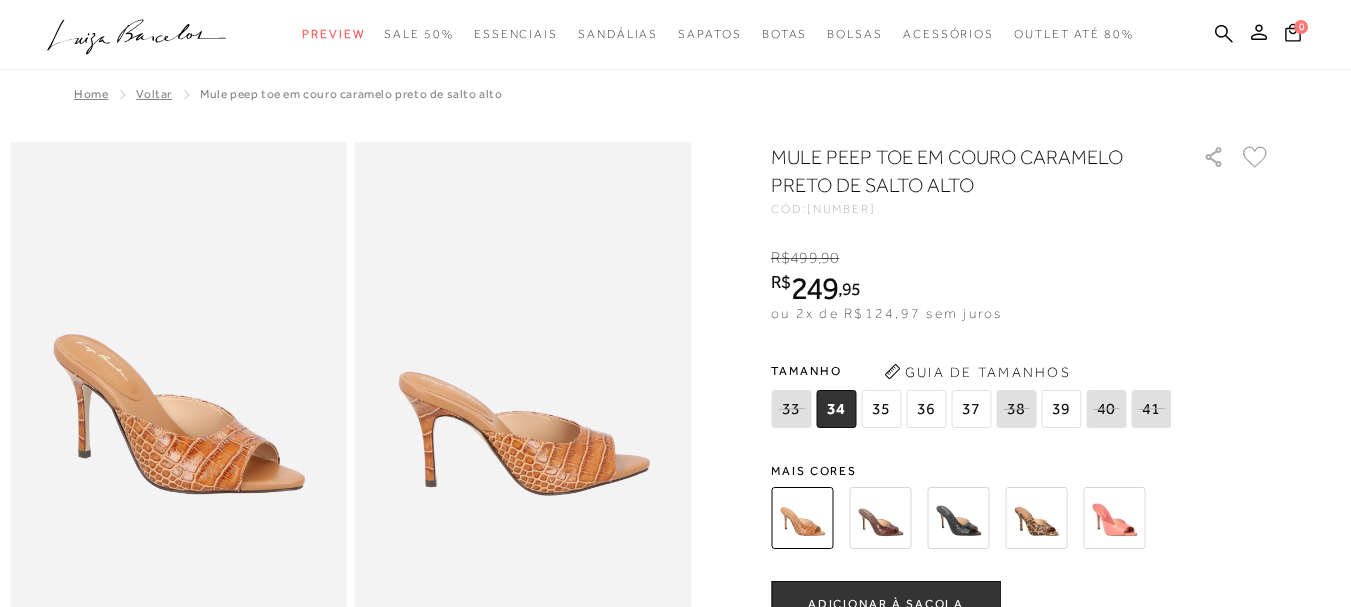 scroll, scrollTop: 0, scrollLeft: 0, axis: both 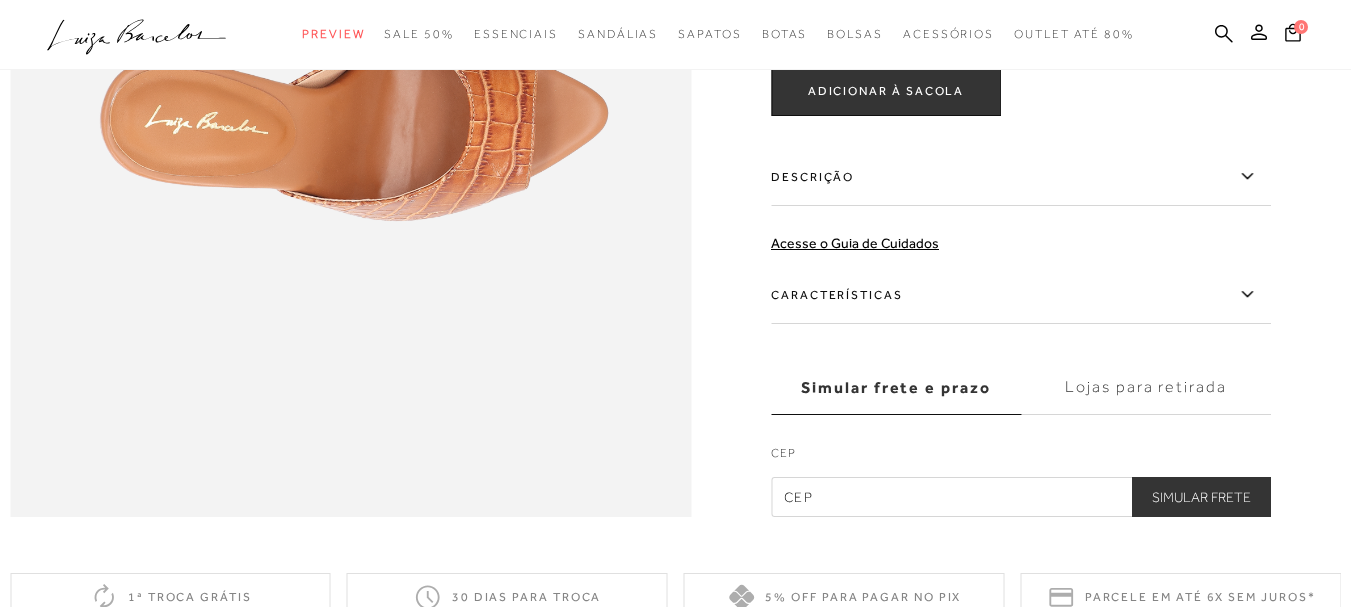 click on "Características" at bounding box center (1021, 295) 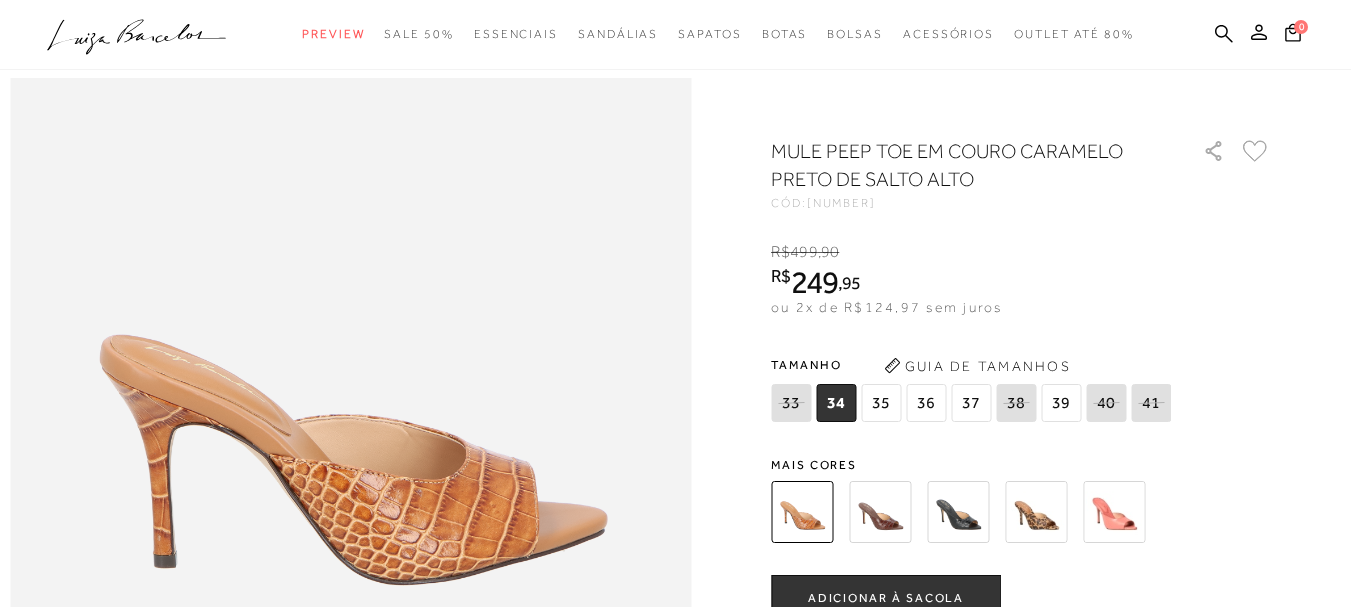 scroll, scrollTop: 900, scrollLeft: 0, axis: vertical 